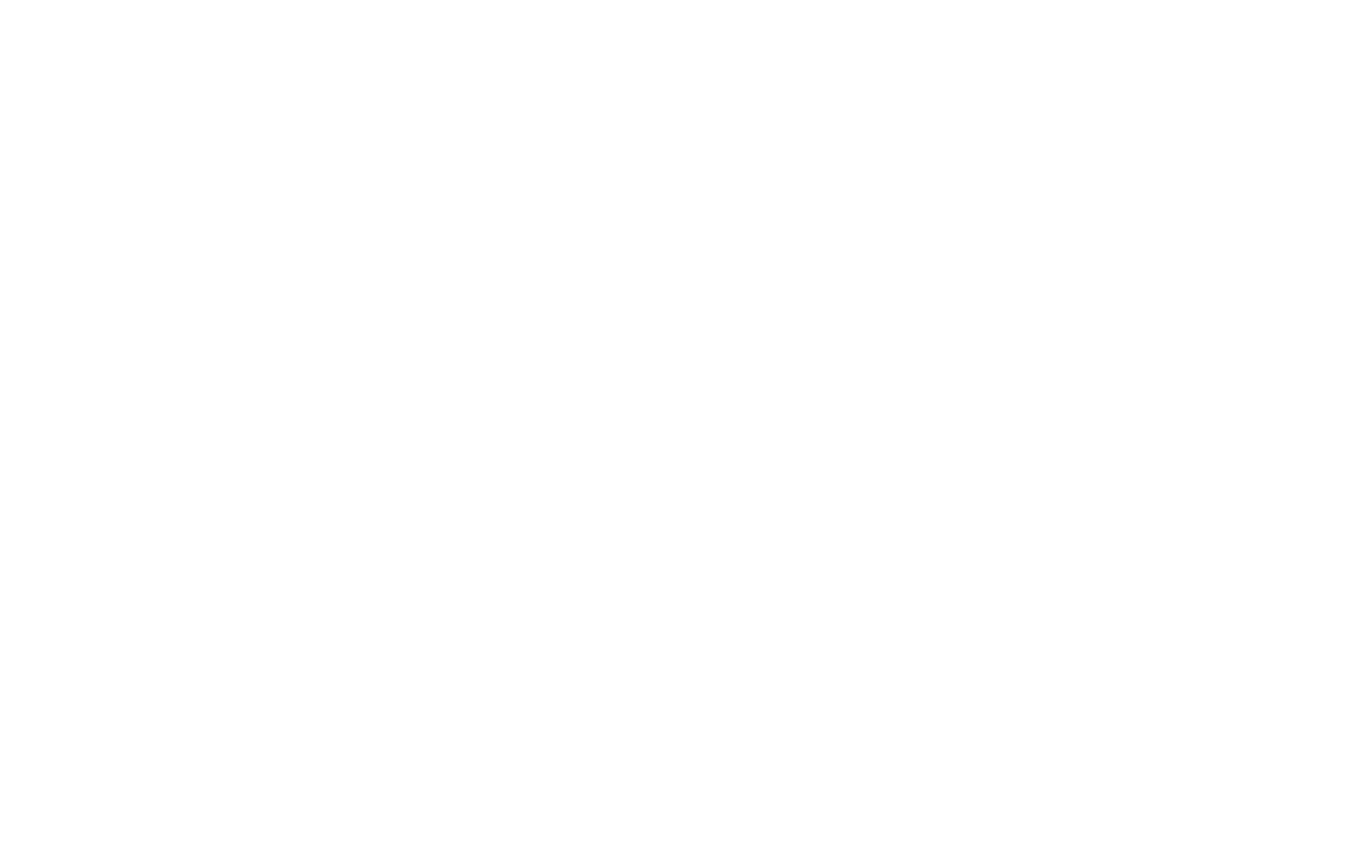 scroll, scrollTop: 0, scrollLeft: 0, axis: both 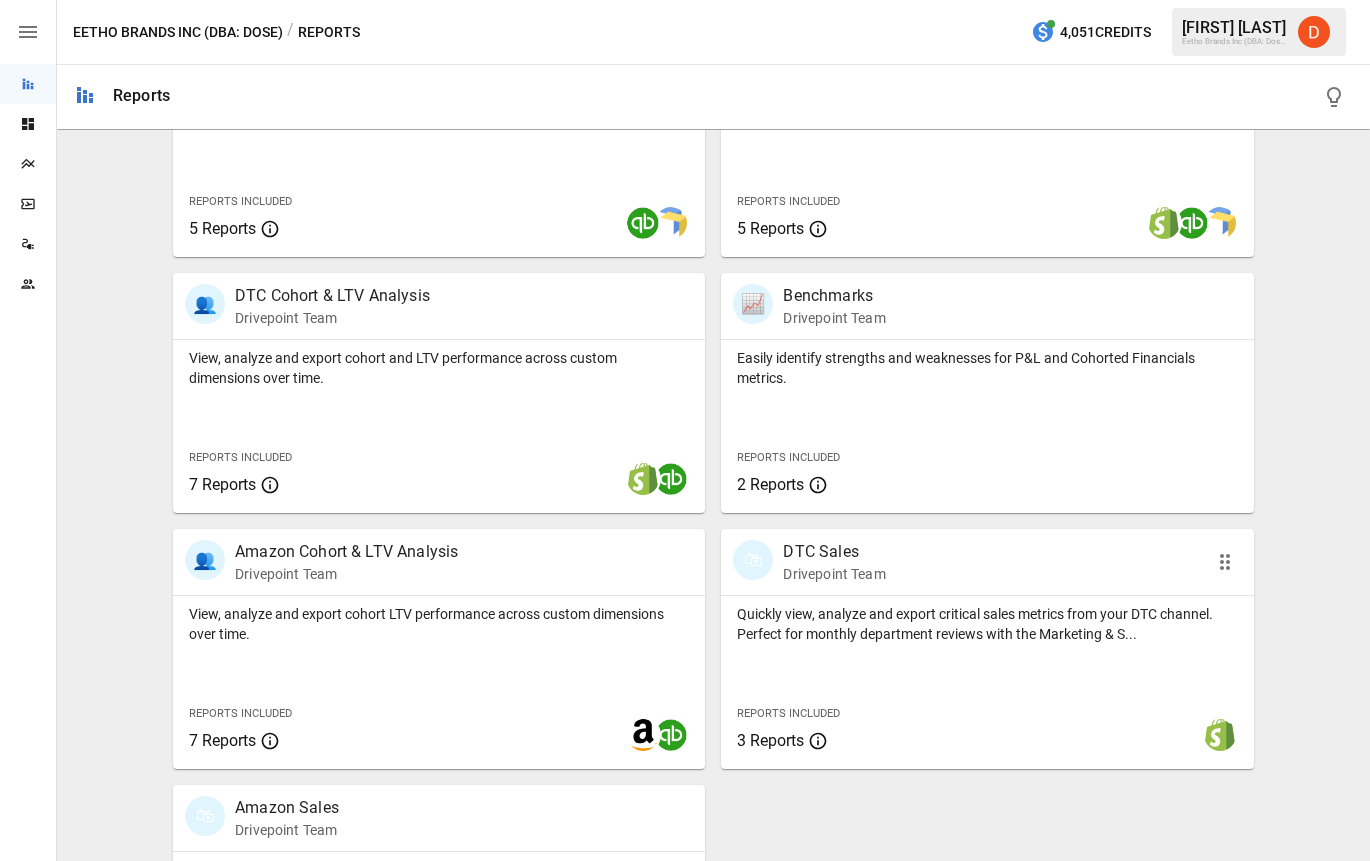 click on "DTC Sales" at bounding box center [834, 552] 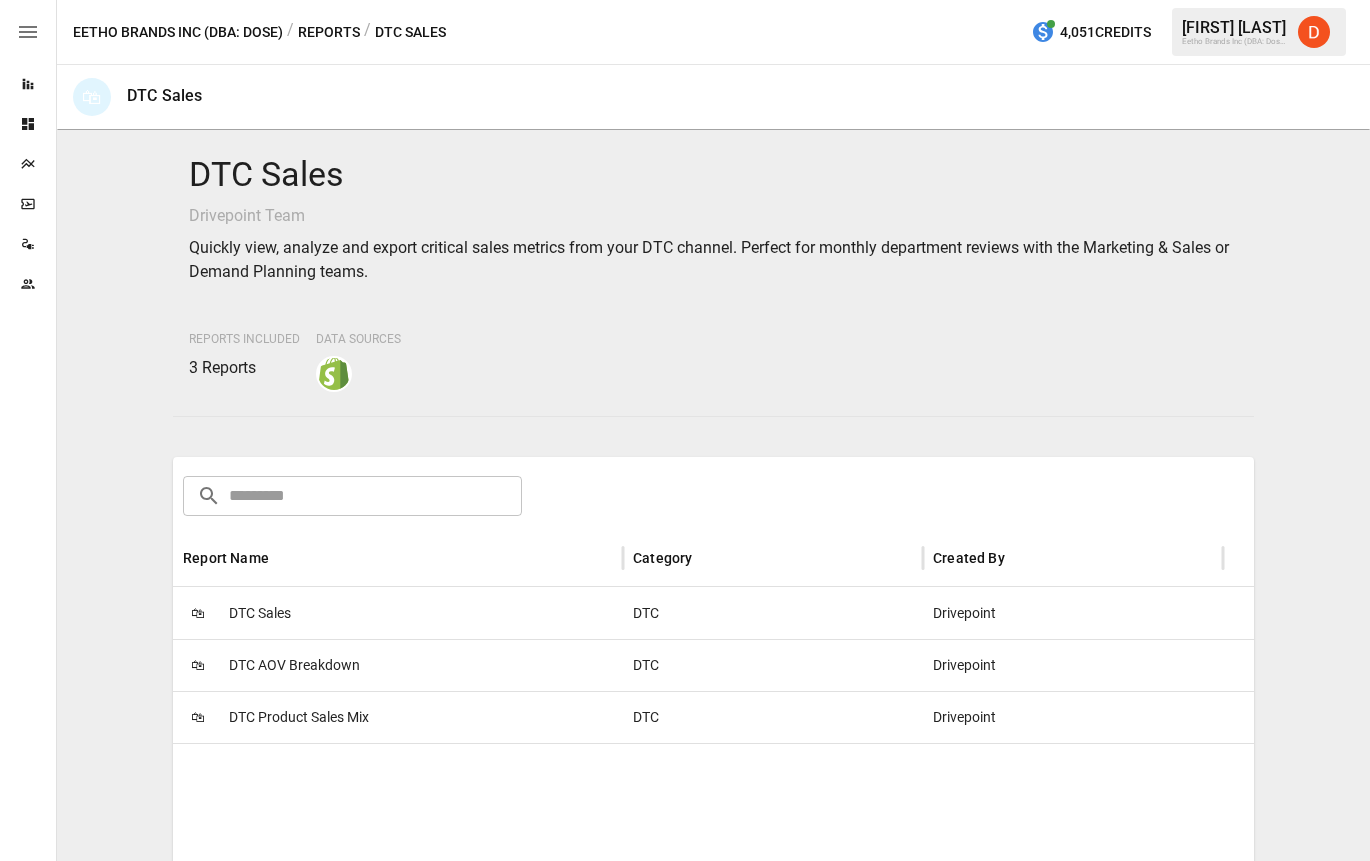 click on "DTC Sales" at bounding box center [260, 613] 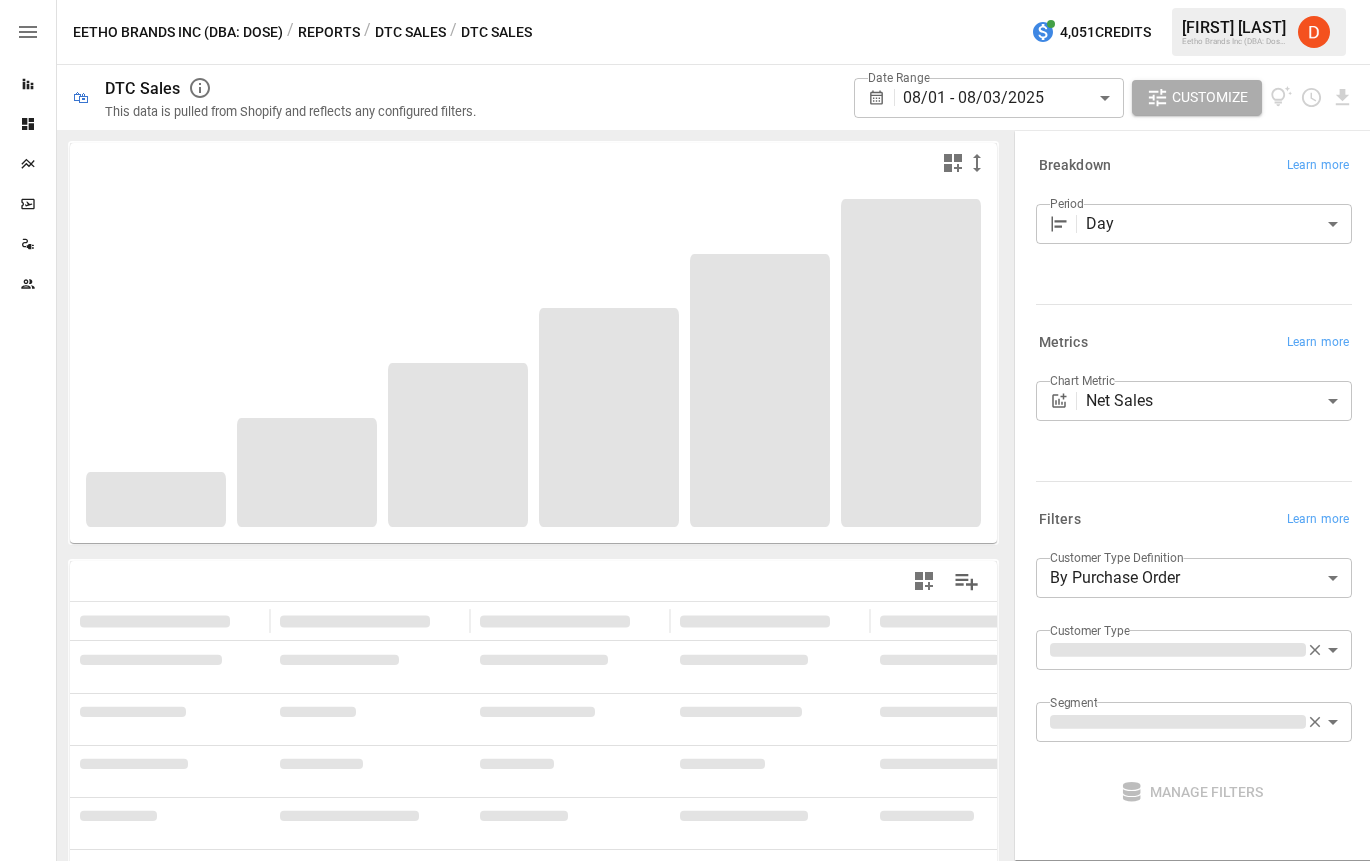 click on "**********" at bounding box center (685, 0) 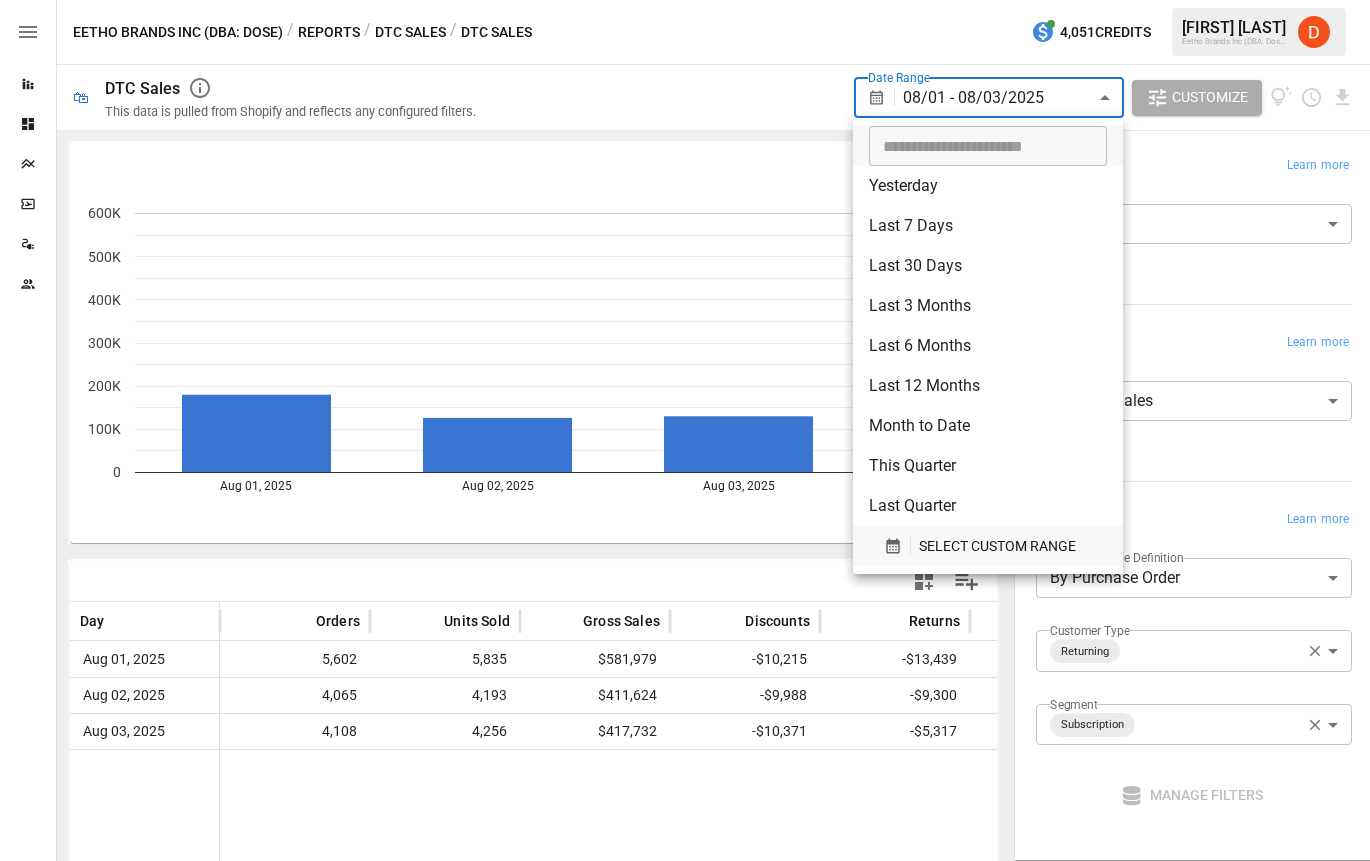 click 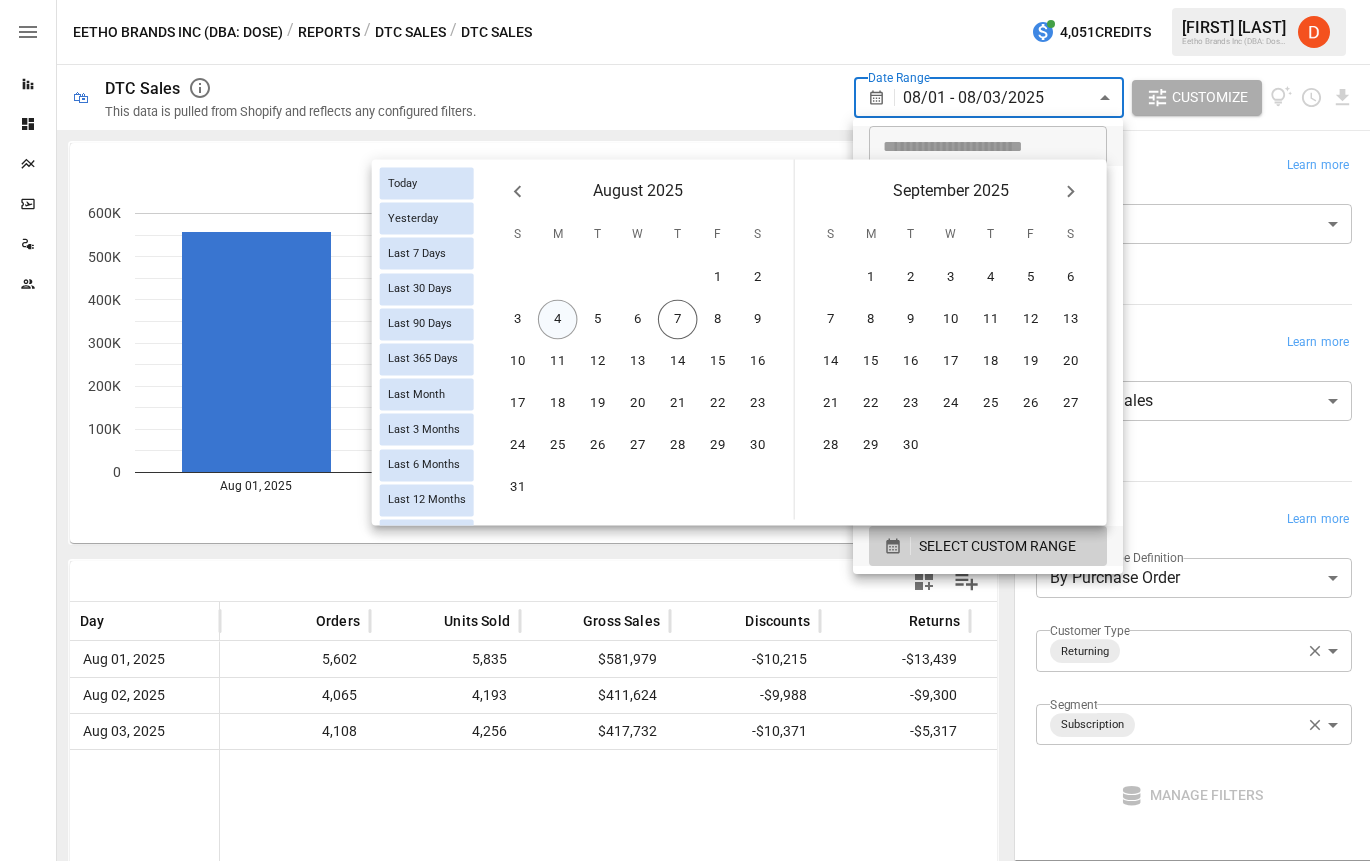 click on "4" at bounding box center [558, 320] 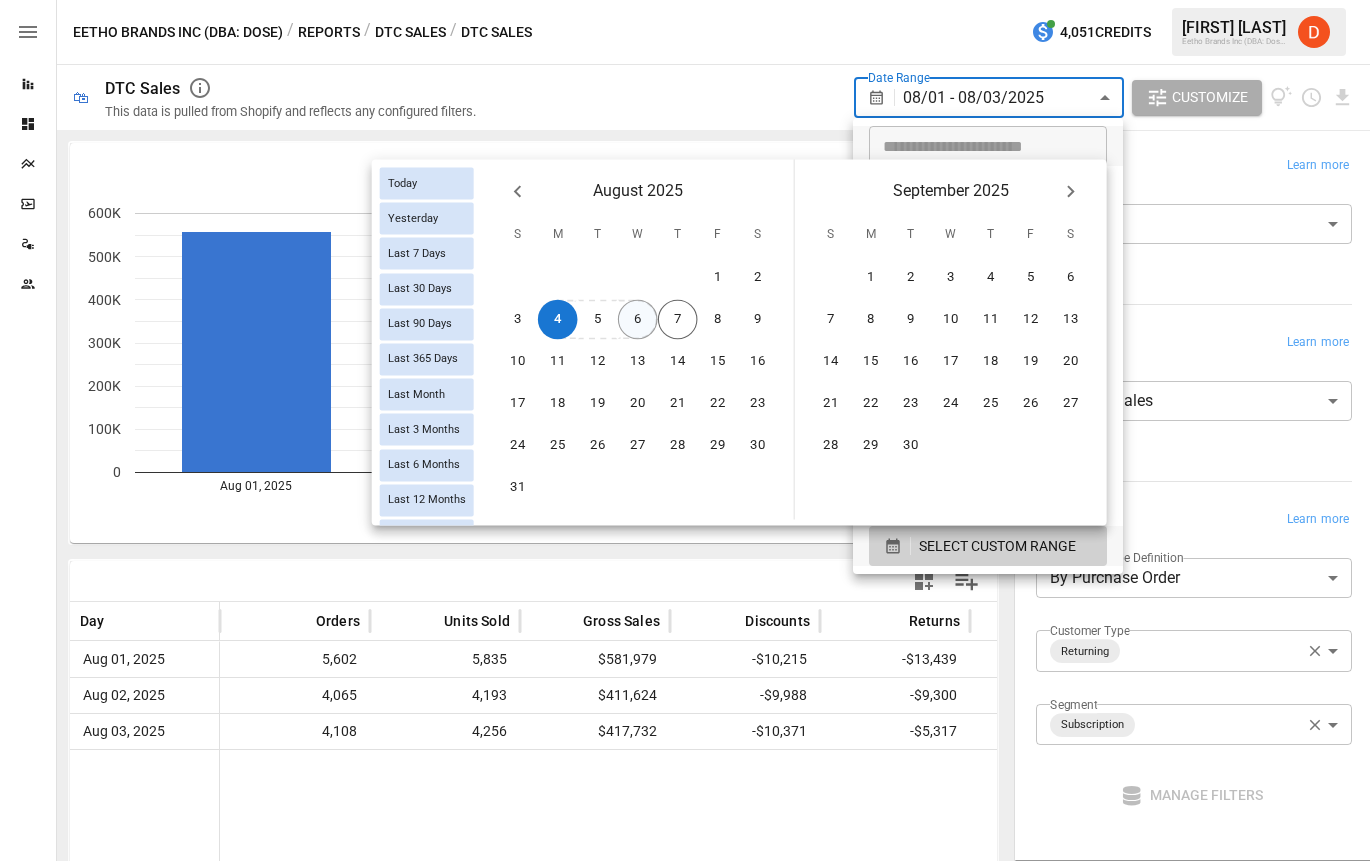 click on "6" at bounding box center [638, 320] 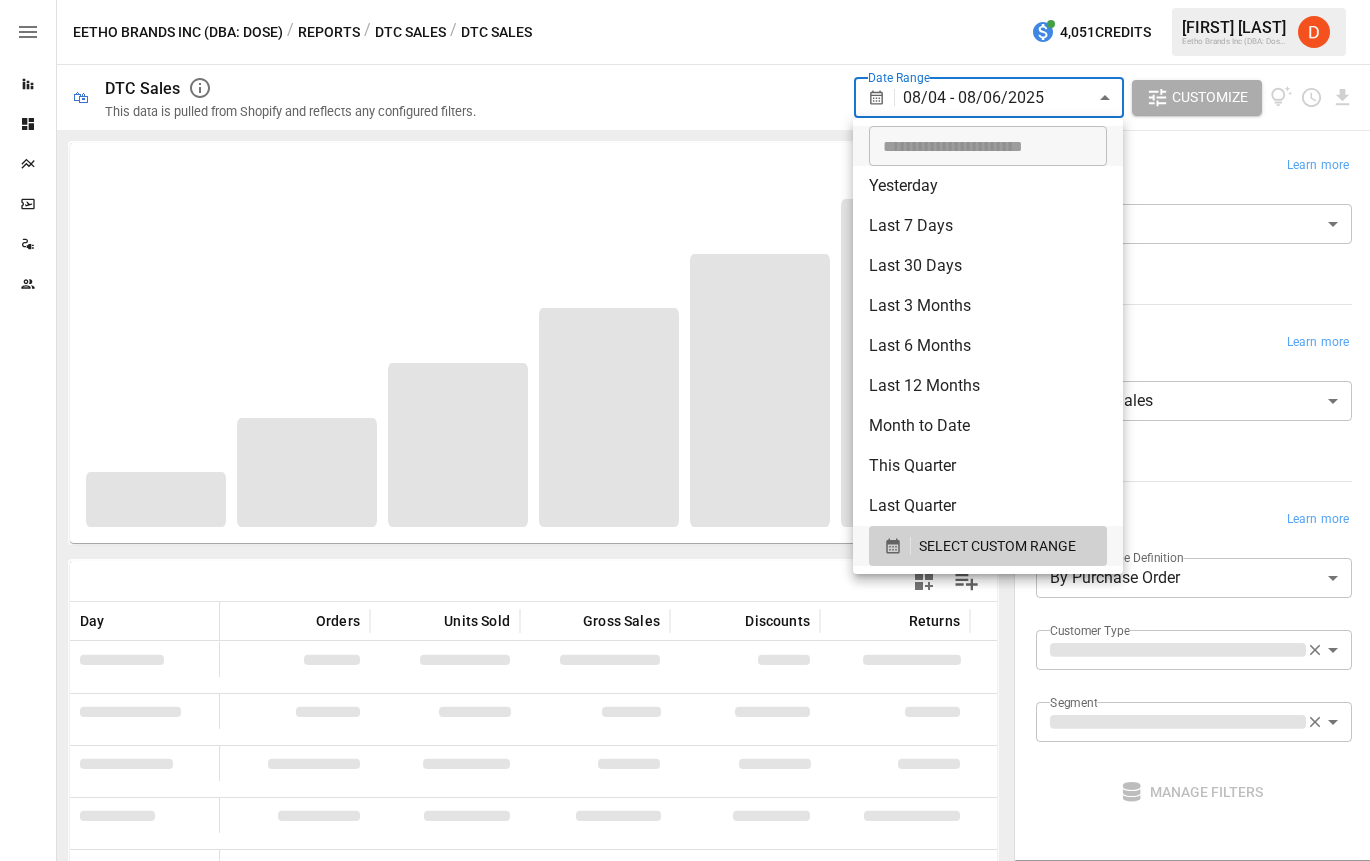 click at bounding box center [685, 430] 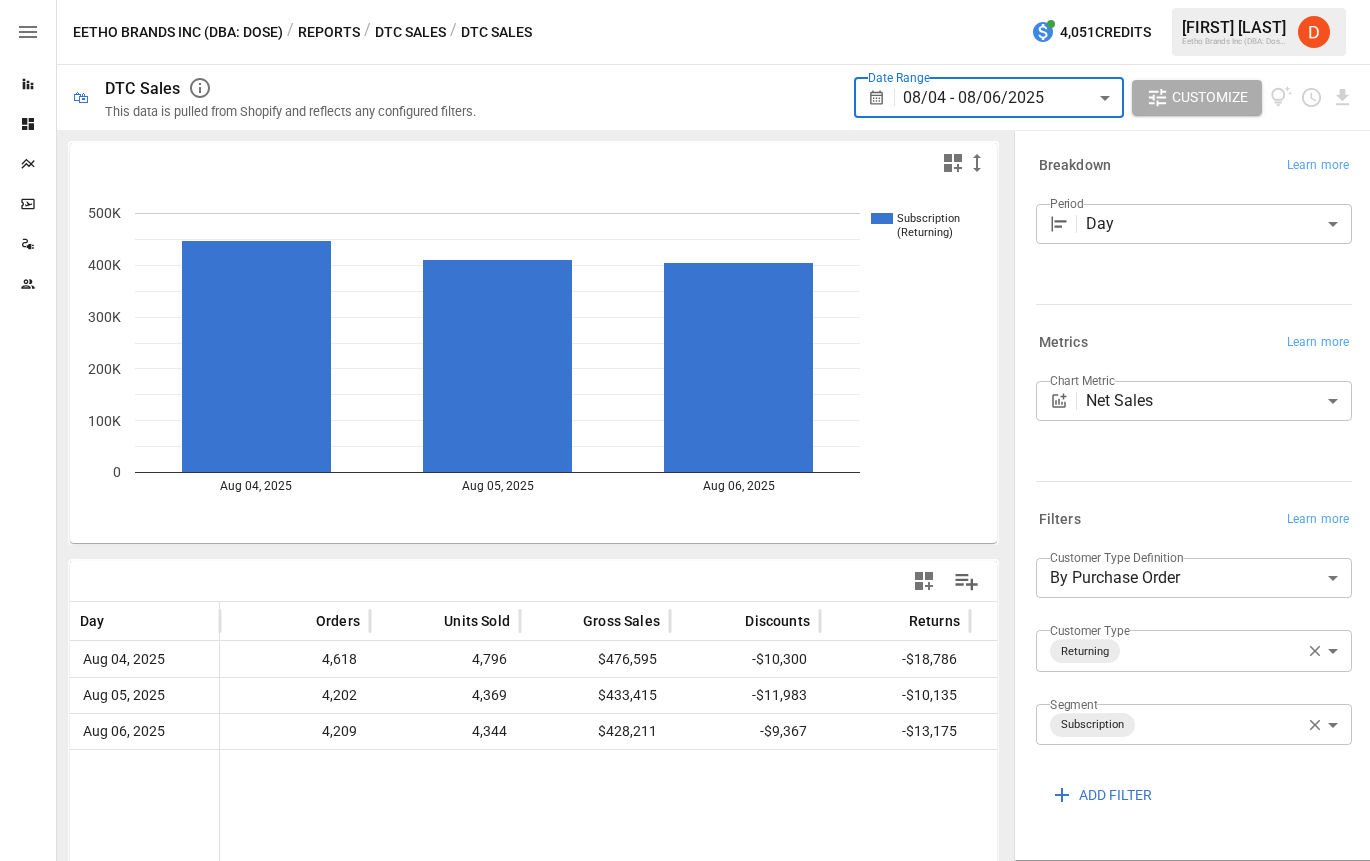 click on "**********" at bounding box center [685, 0] 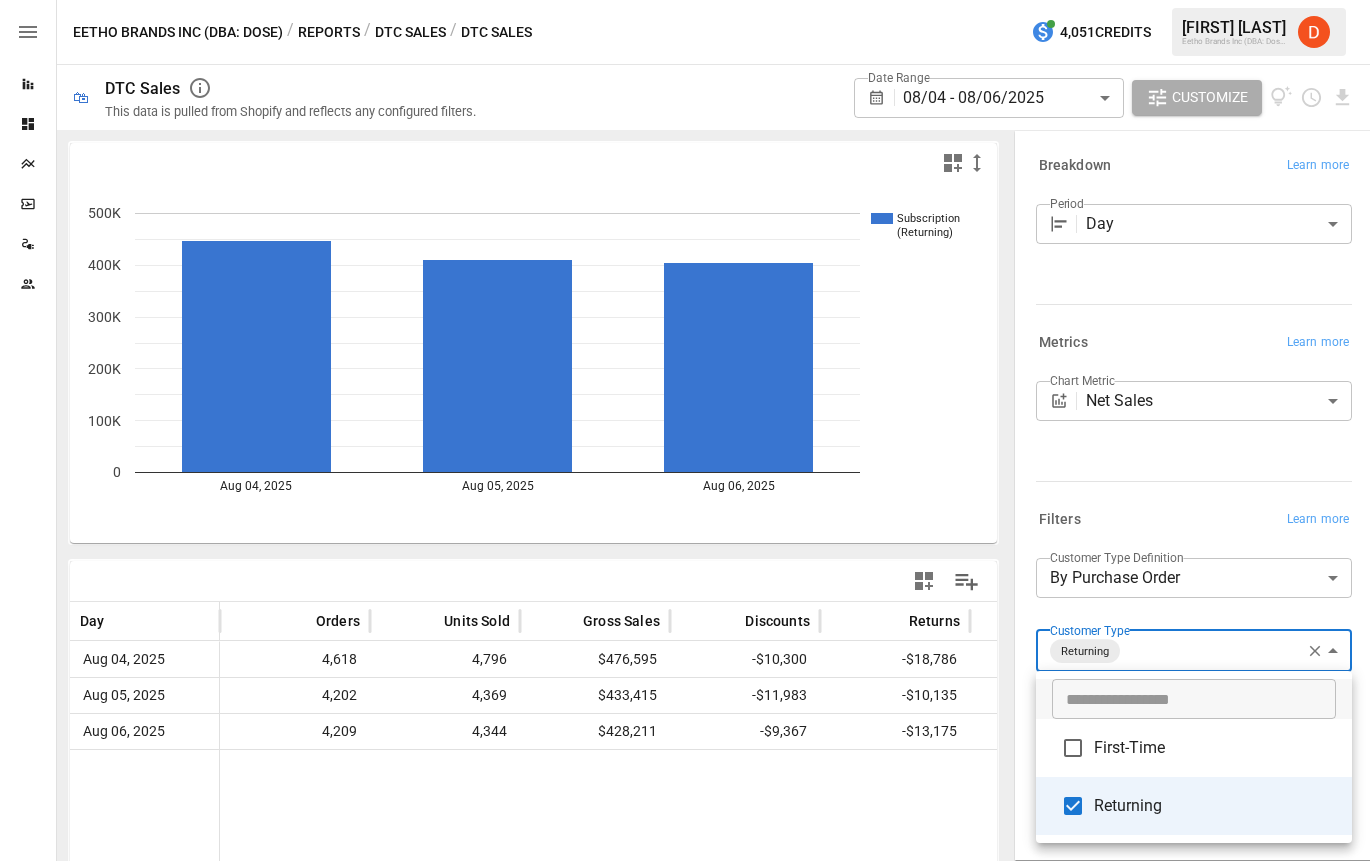 click on "First-Time" at bounding box center [1215, 748] 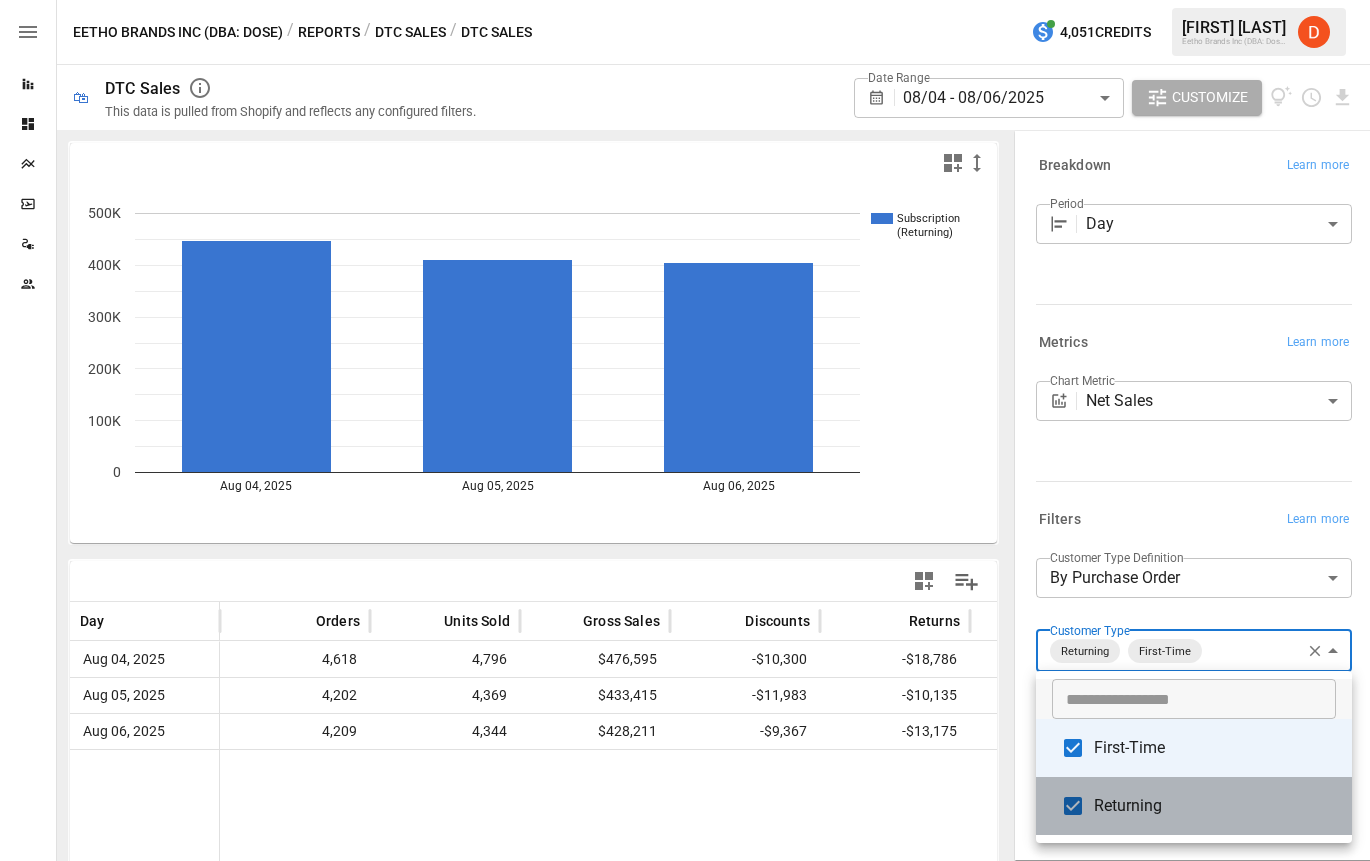 click on "Returning" at bounding box center [1215, 806] 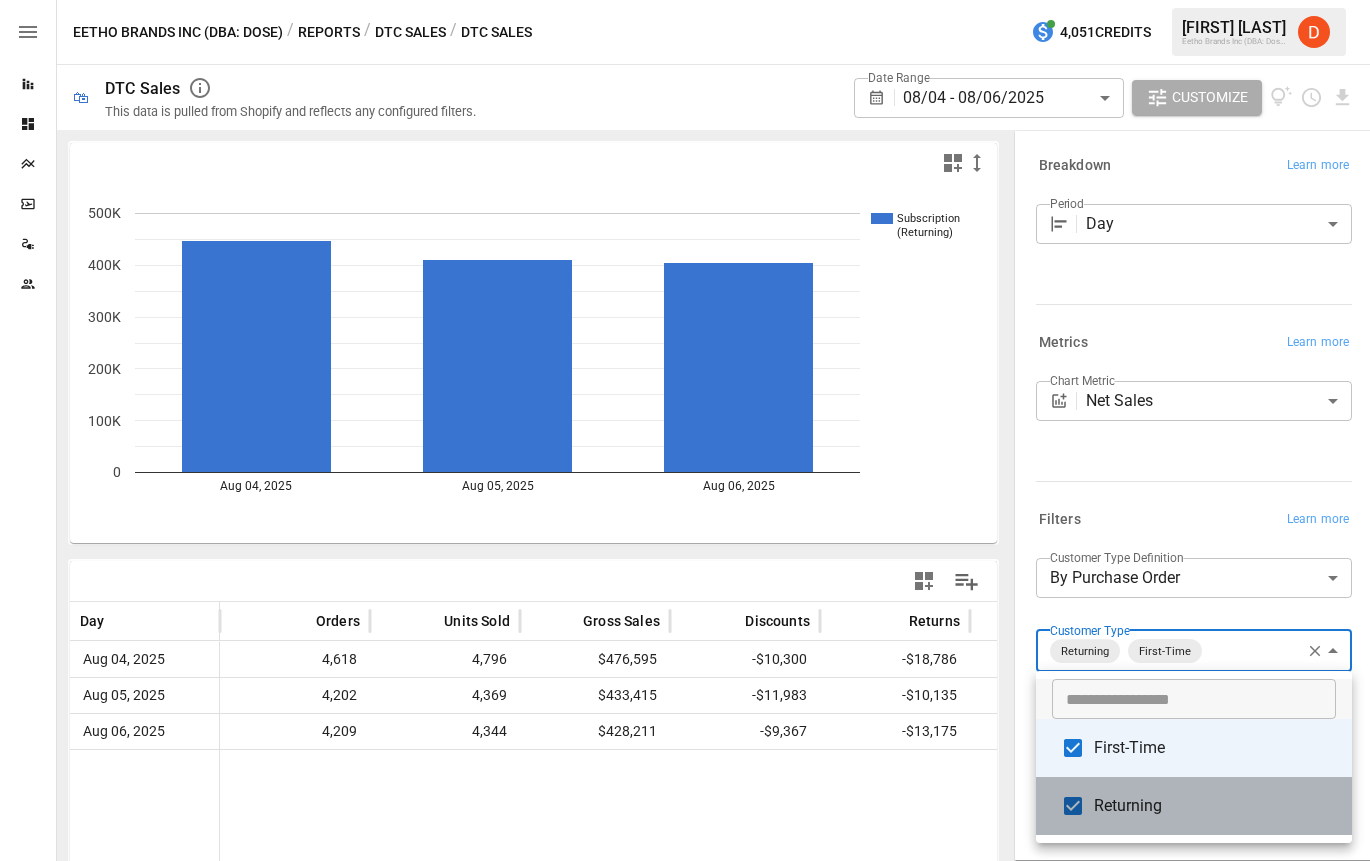 type on "**********" 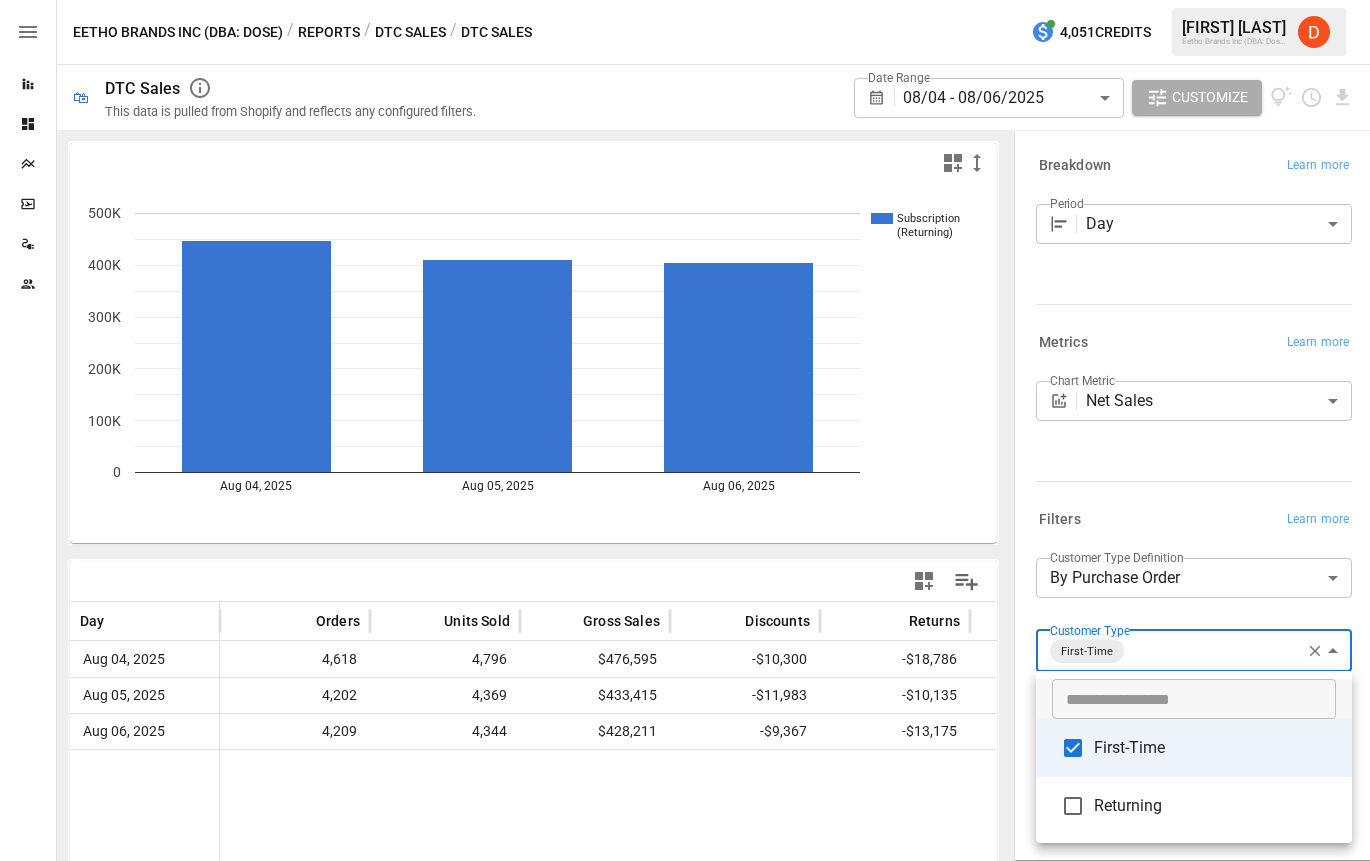 click at bounding box center (685, 430) 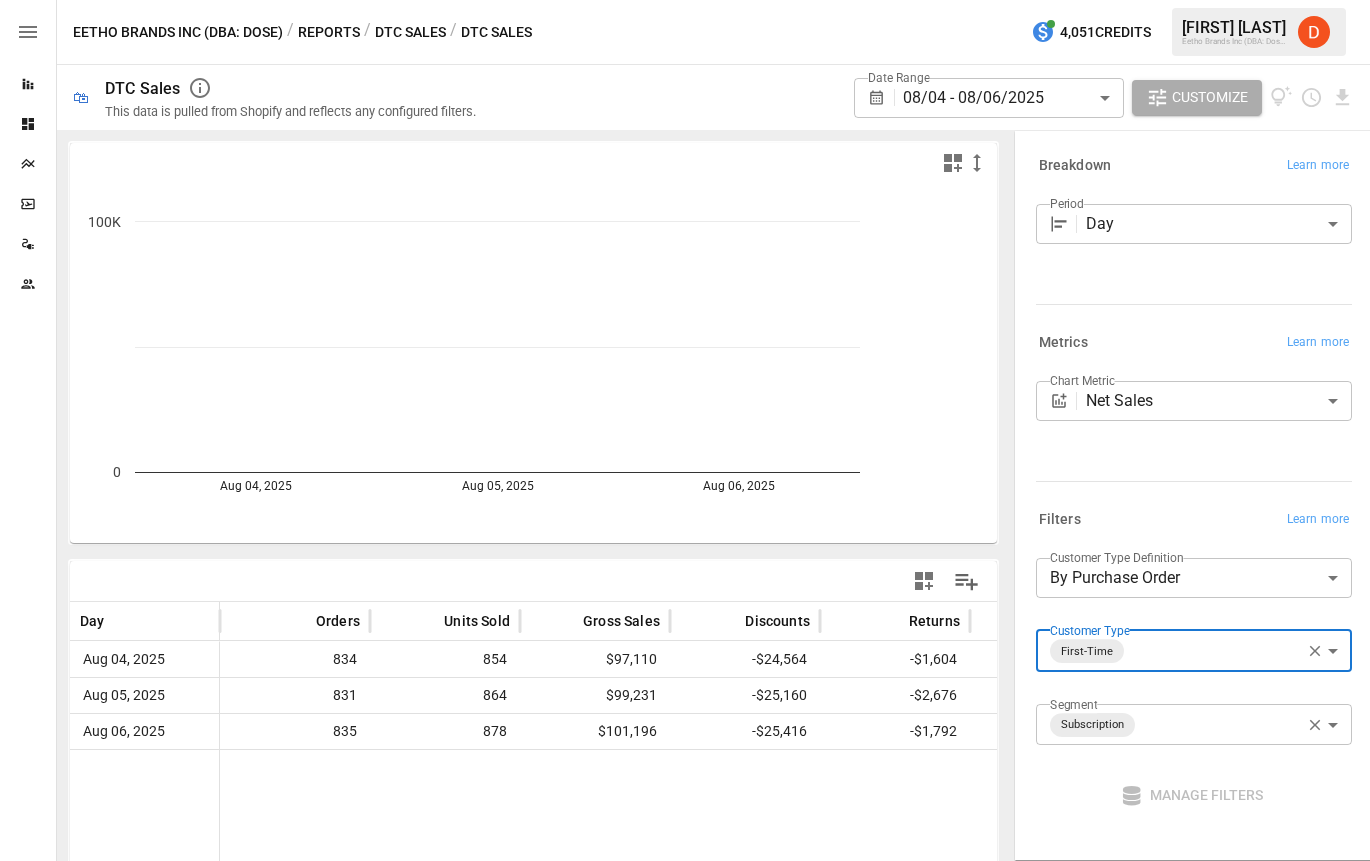 click on "**********" at bounding box center (685, 0) 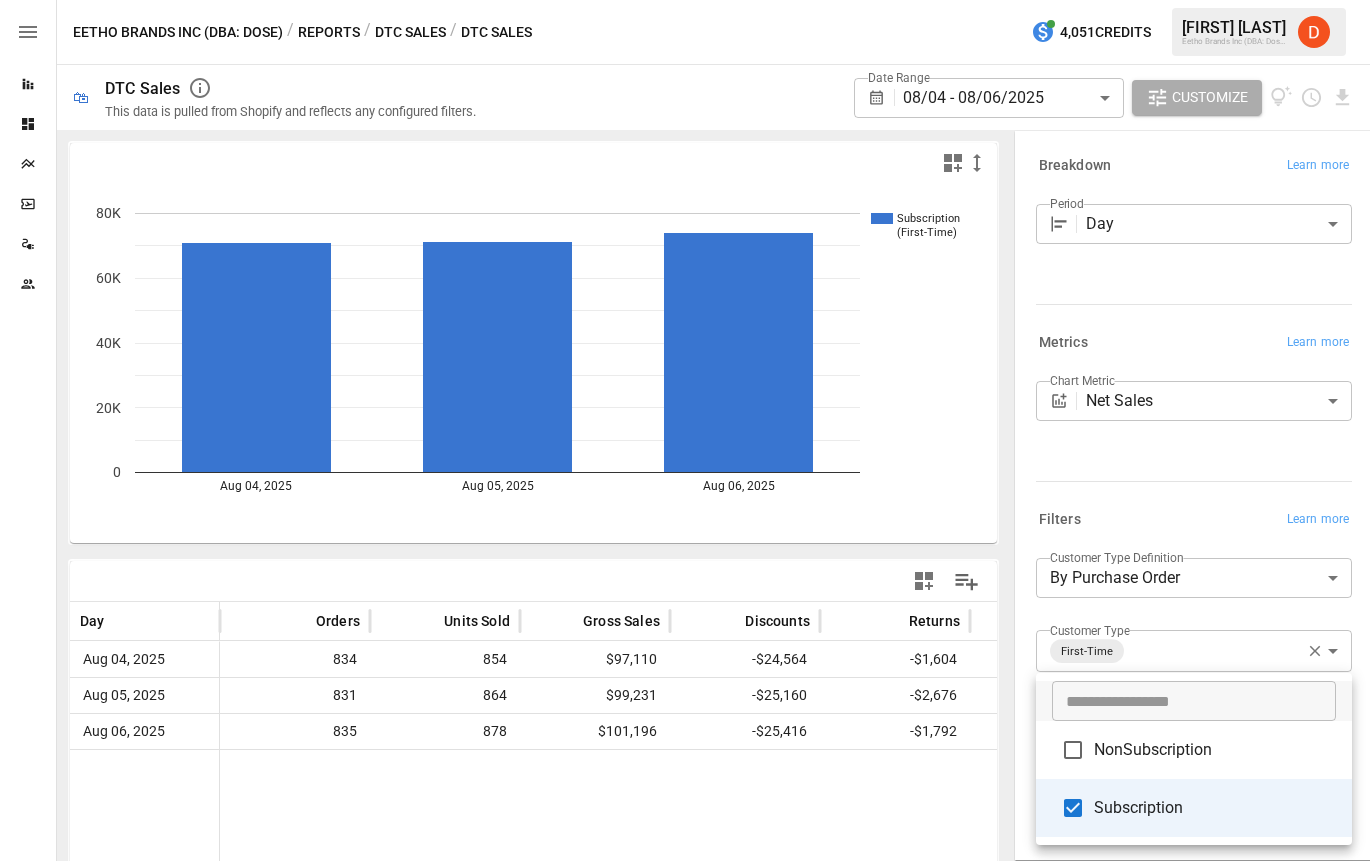 click on "NonSubscription" at bounding box center [1215, 750] 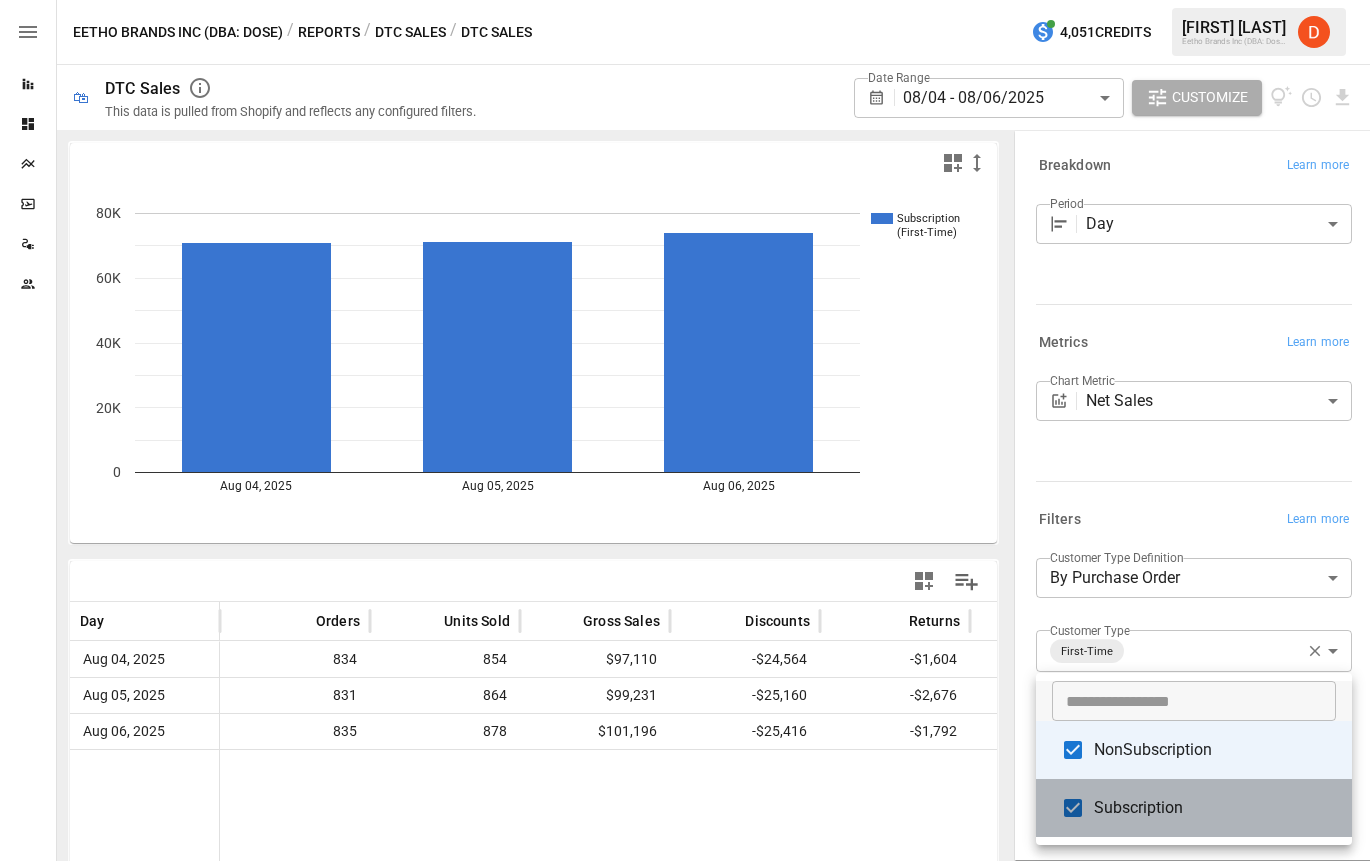 click on "Subscription" at bounding box center (1194, 808) 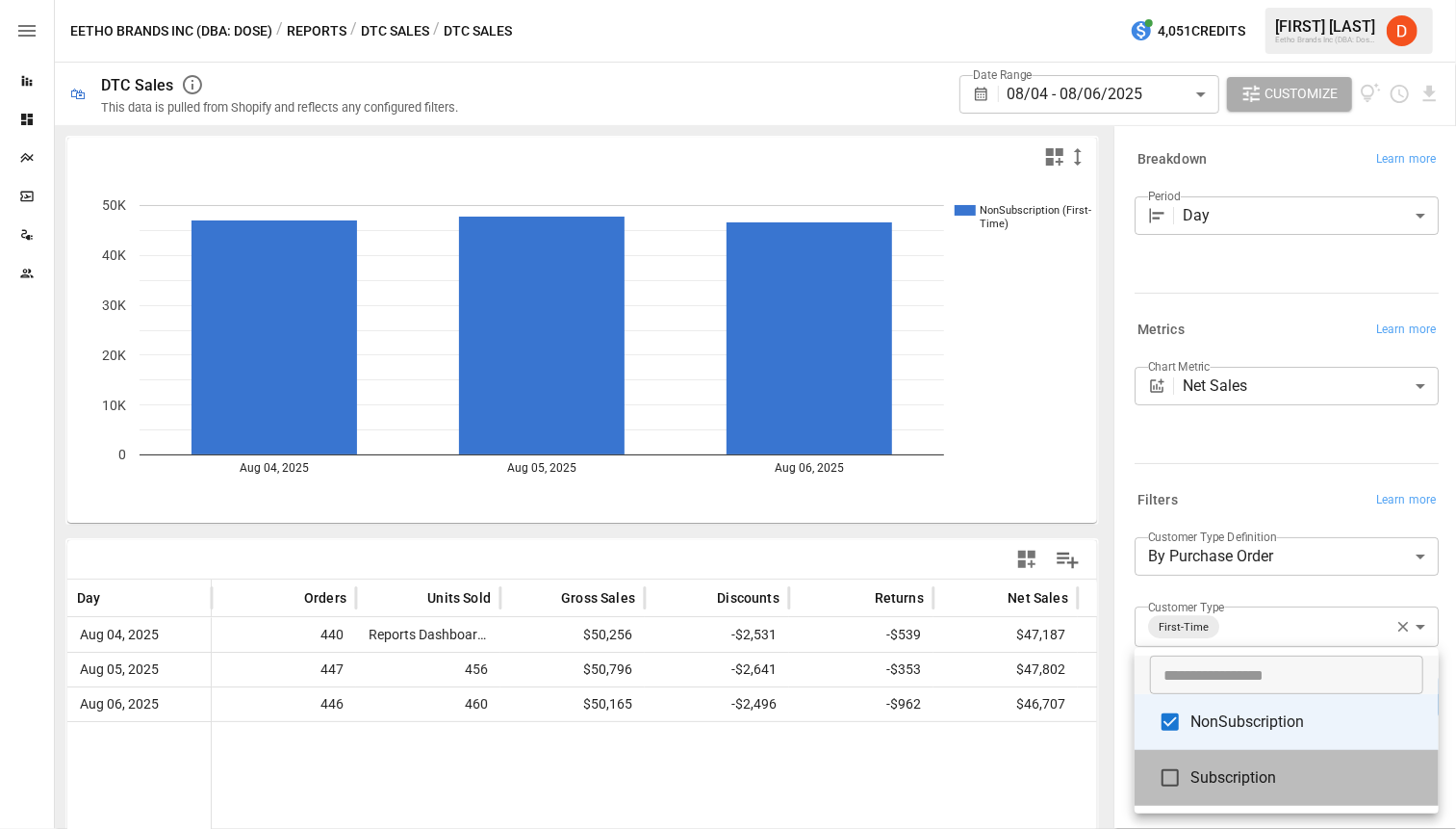 click on "Subscription" at bounding box center [1307, 778] 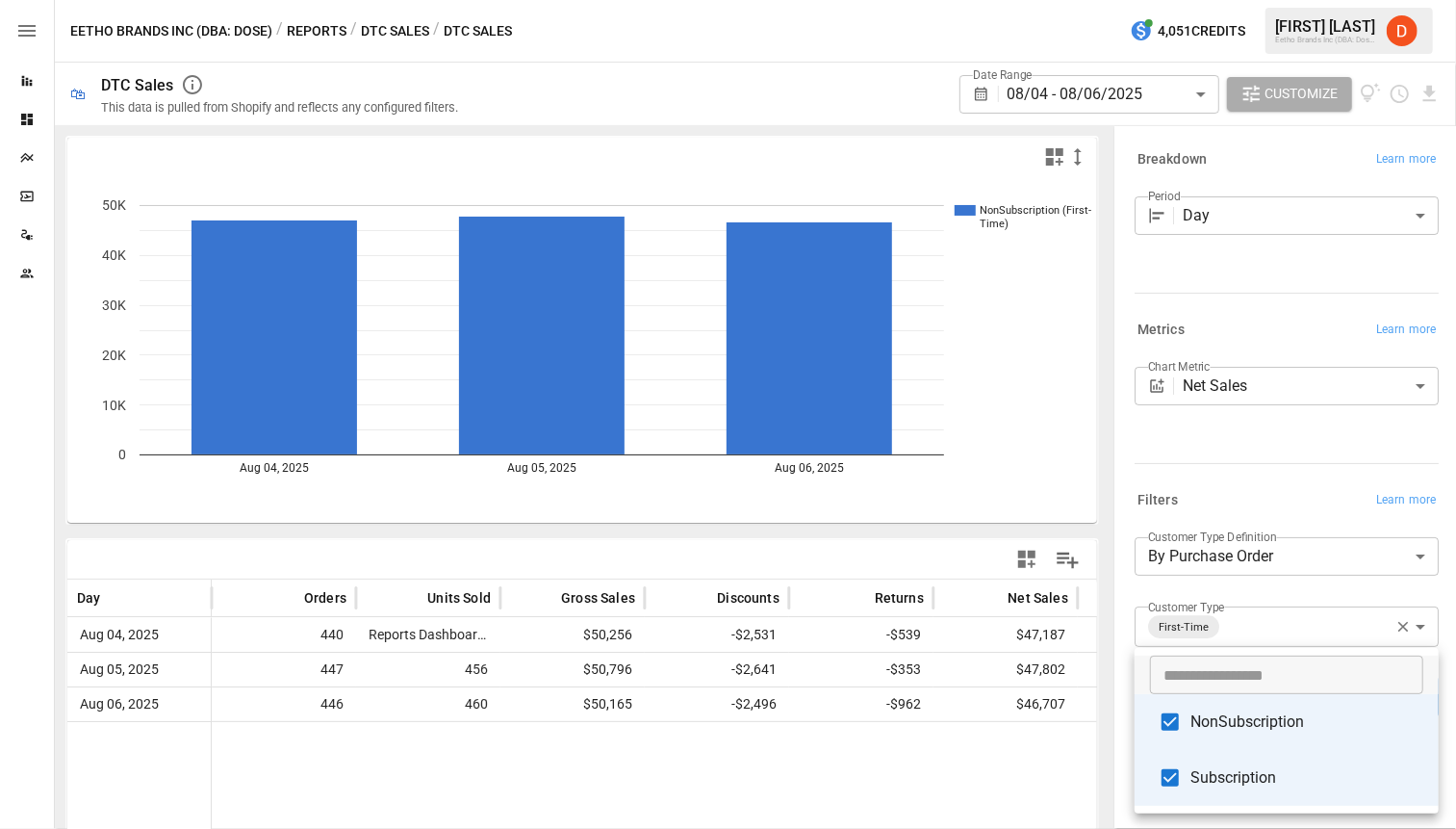 click on "NonSubscription" at bounding box center [1307, 722] 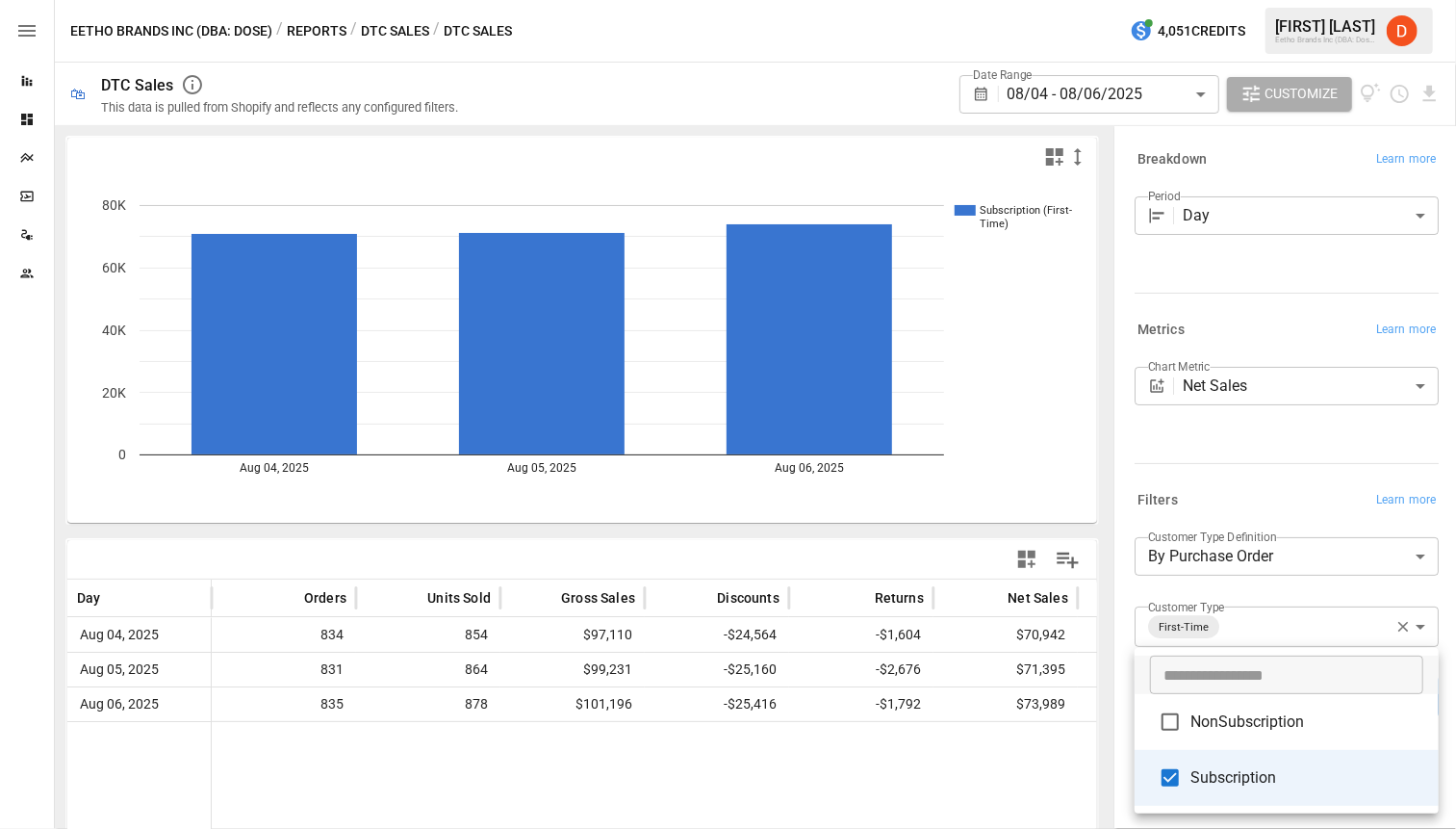click on "NonSubscription" at bounding box center (1307, 722) 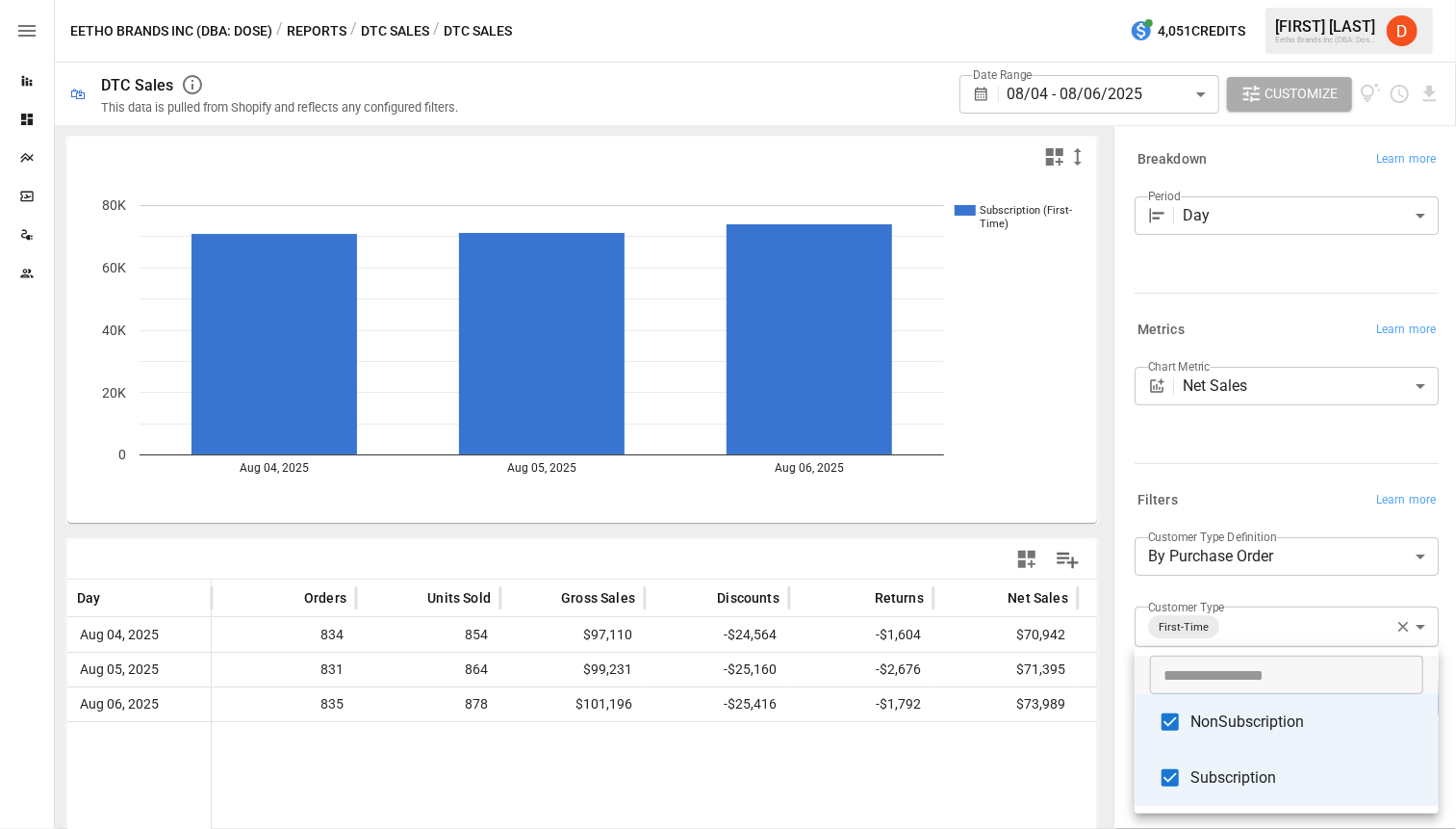 click on "Subscription" at bounding box center [1307, 778] 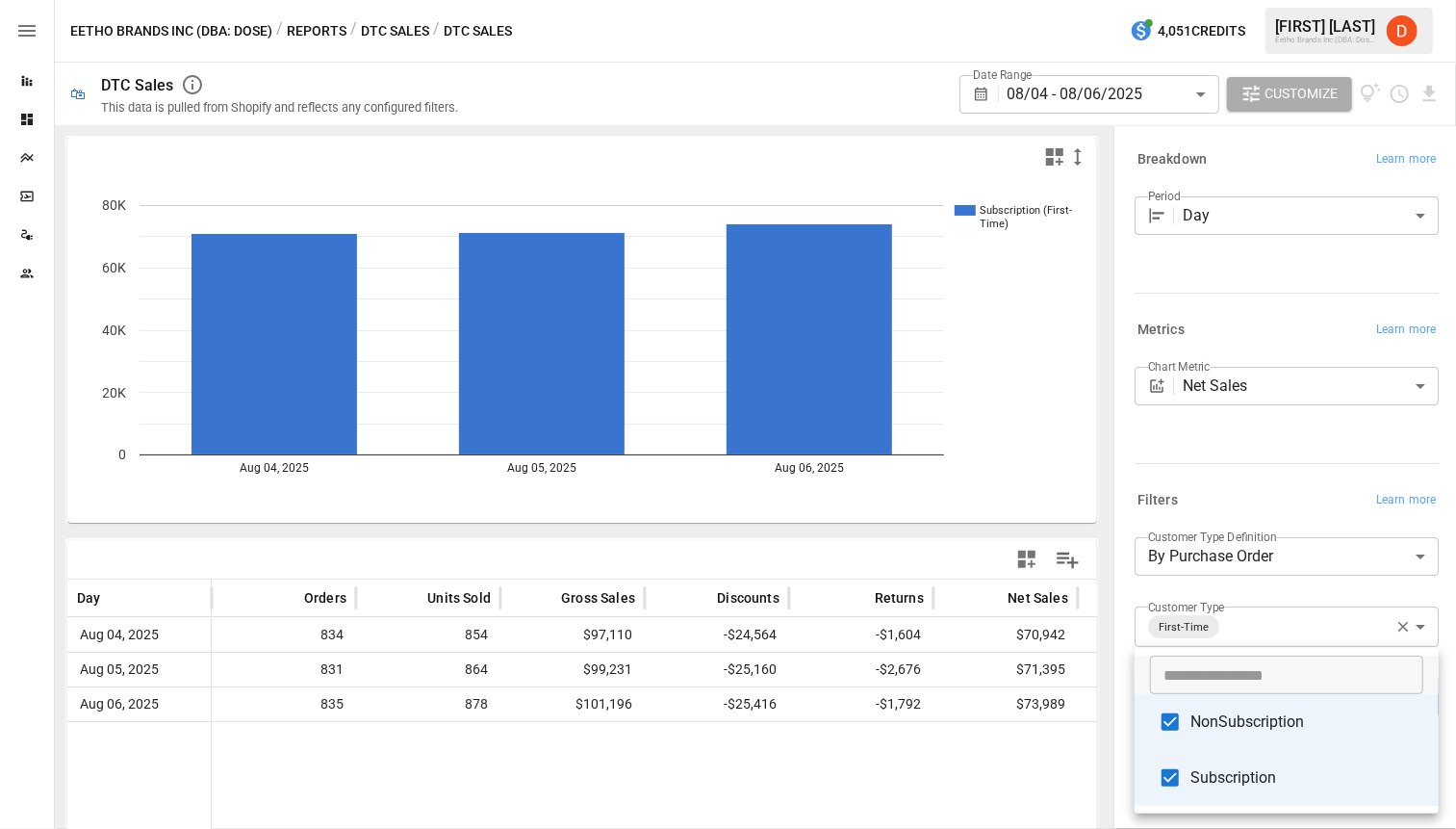 type on "**********" 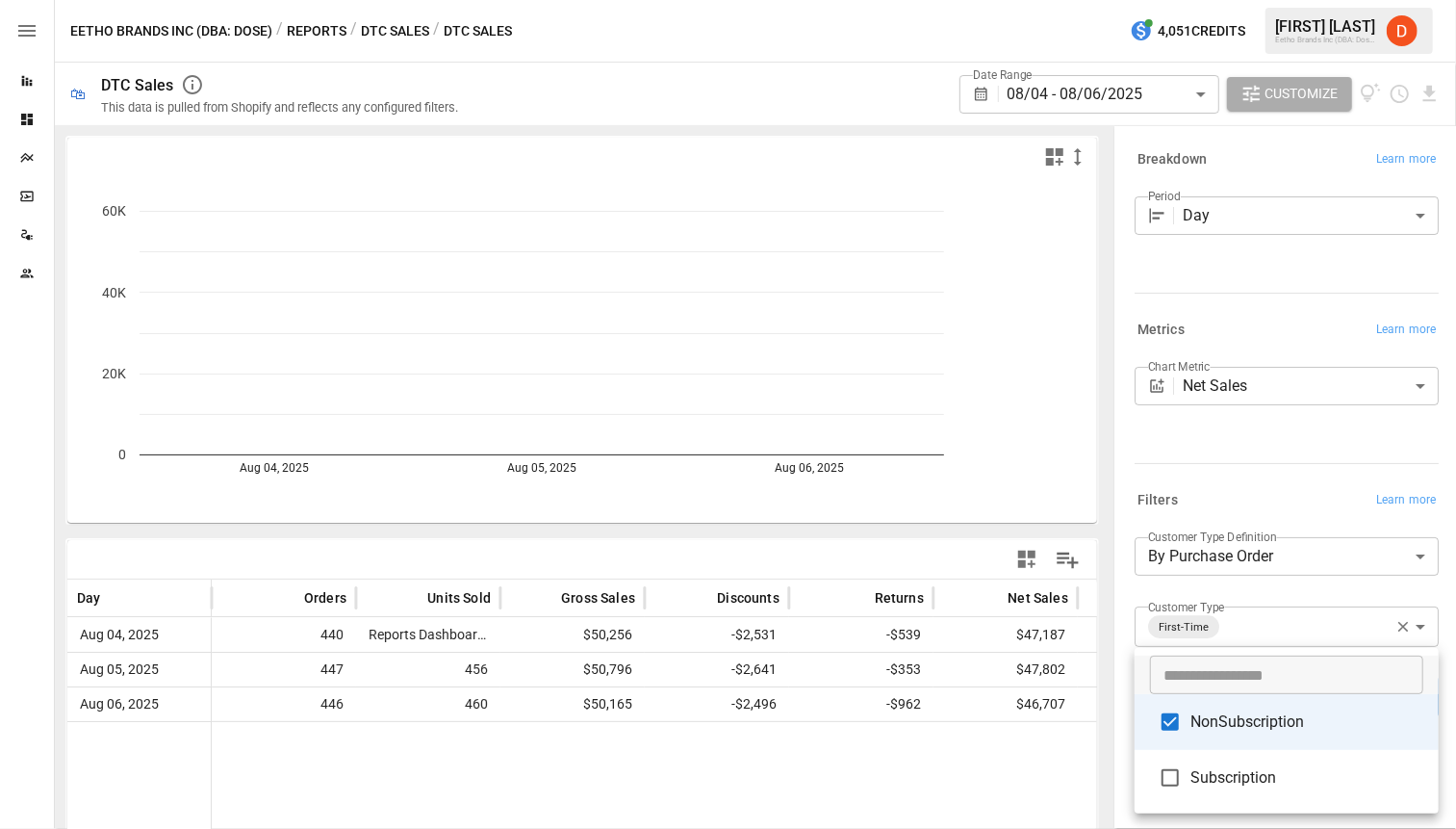 click at bounding box center [728, 414] 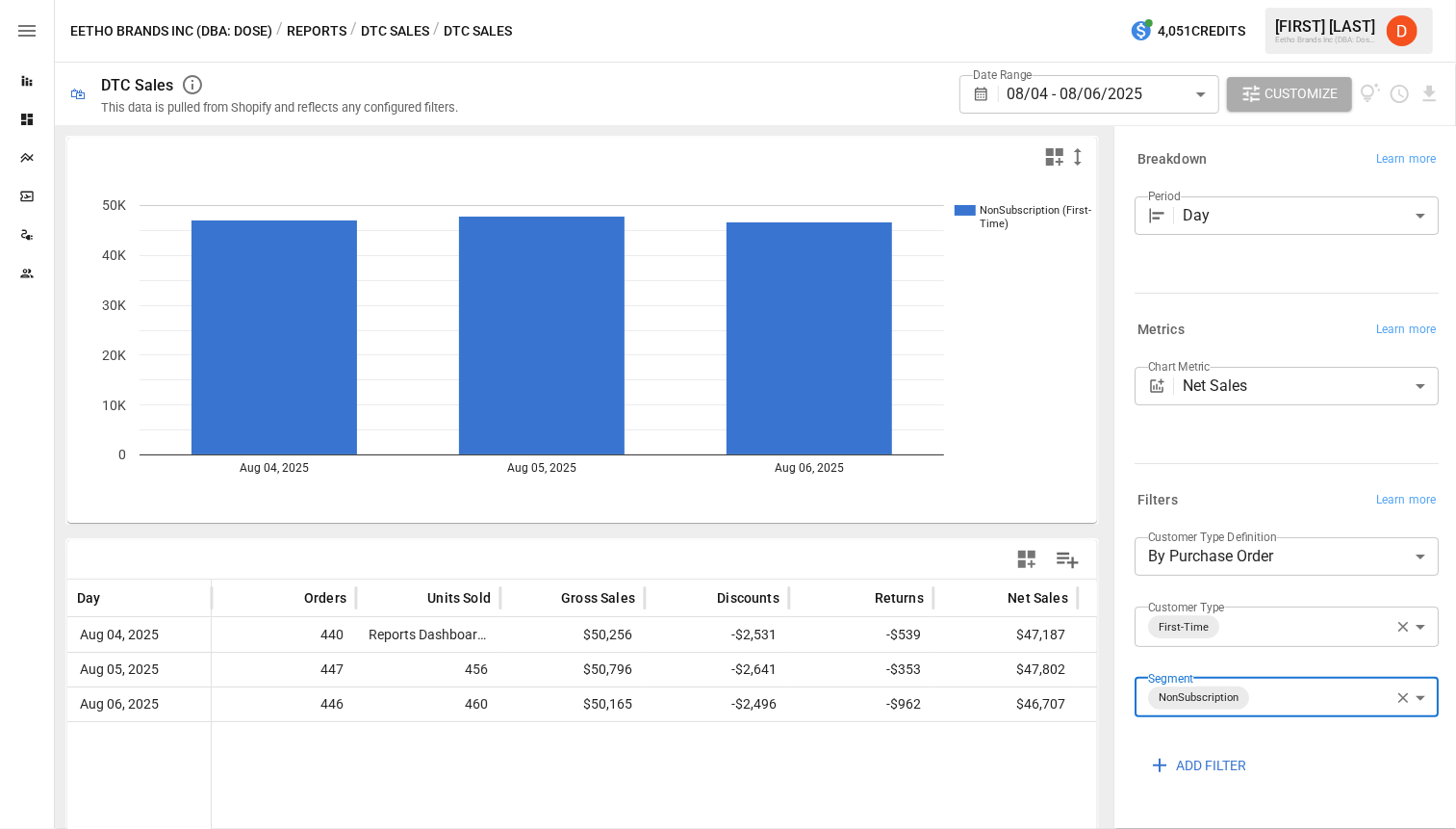 click on "**********" at bounding box center [728, 0] 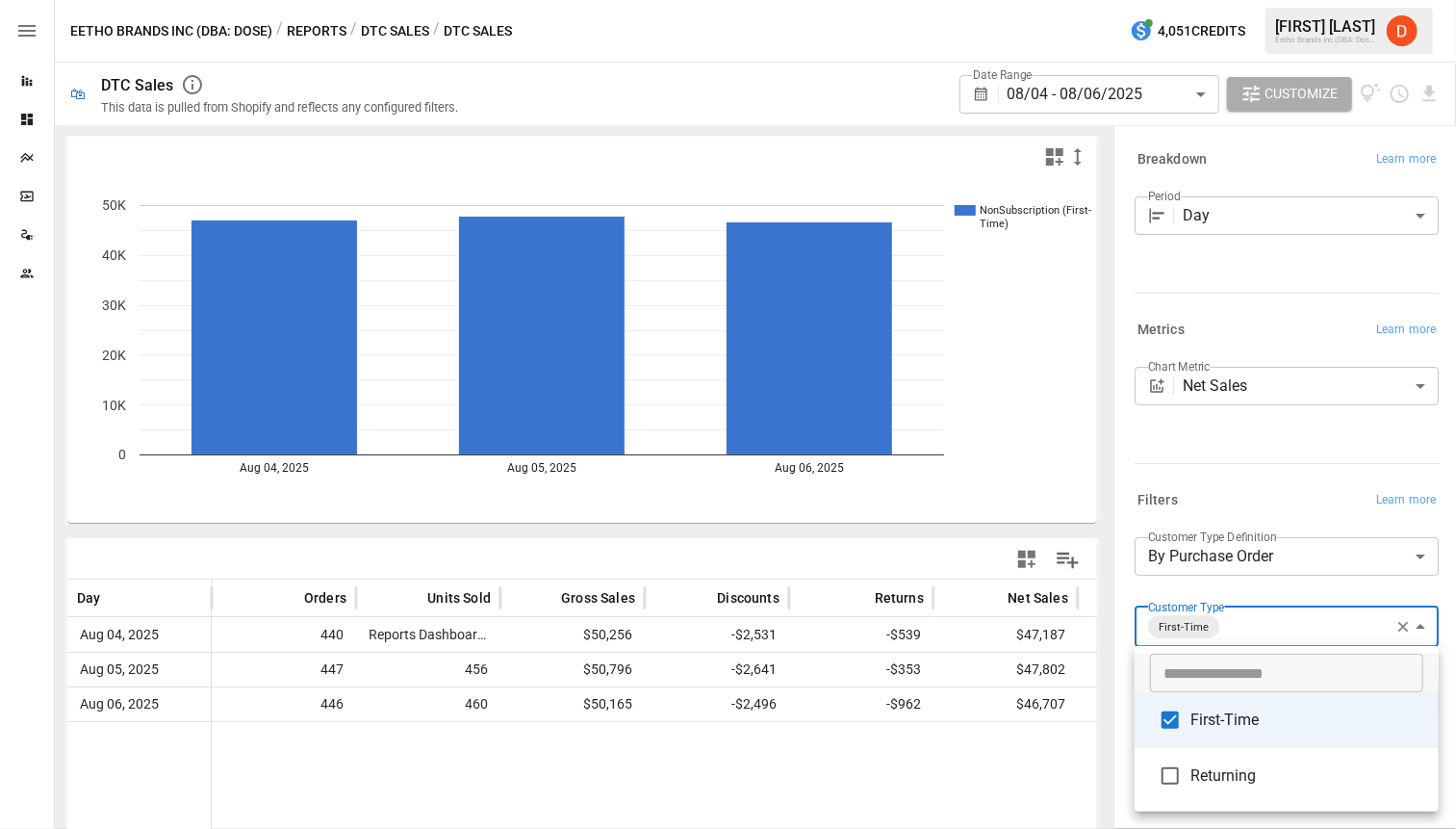 click on "First-Time" at bounding box center (1307, 720) 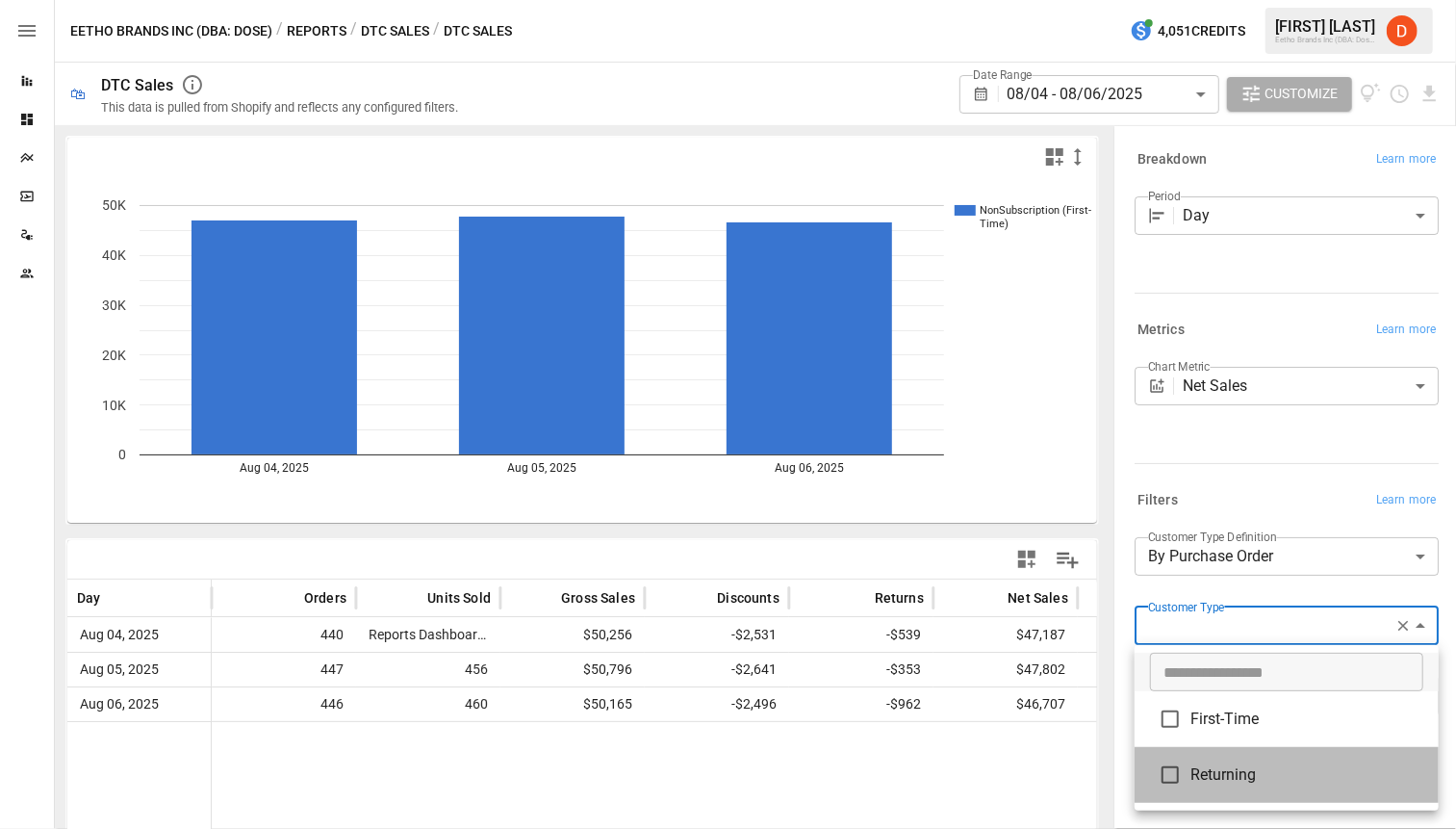 click on "Returning" at bounding box center (1307, 775) 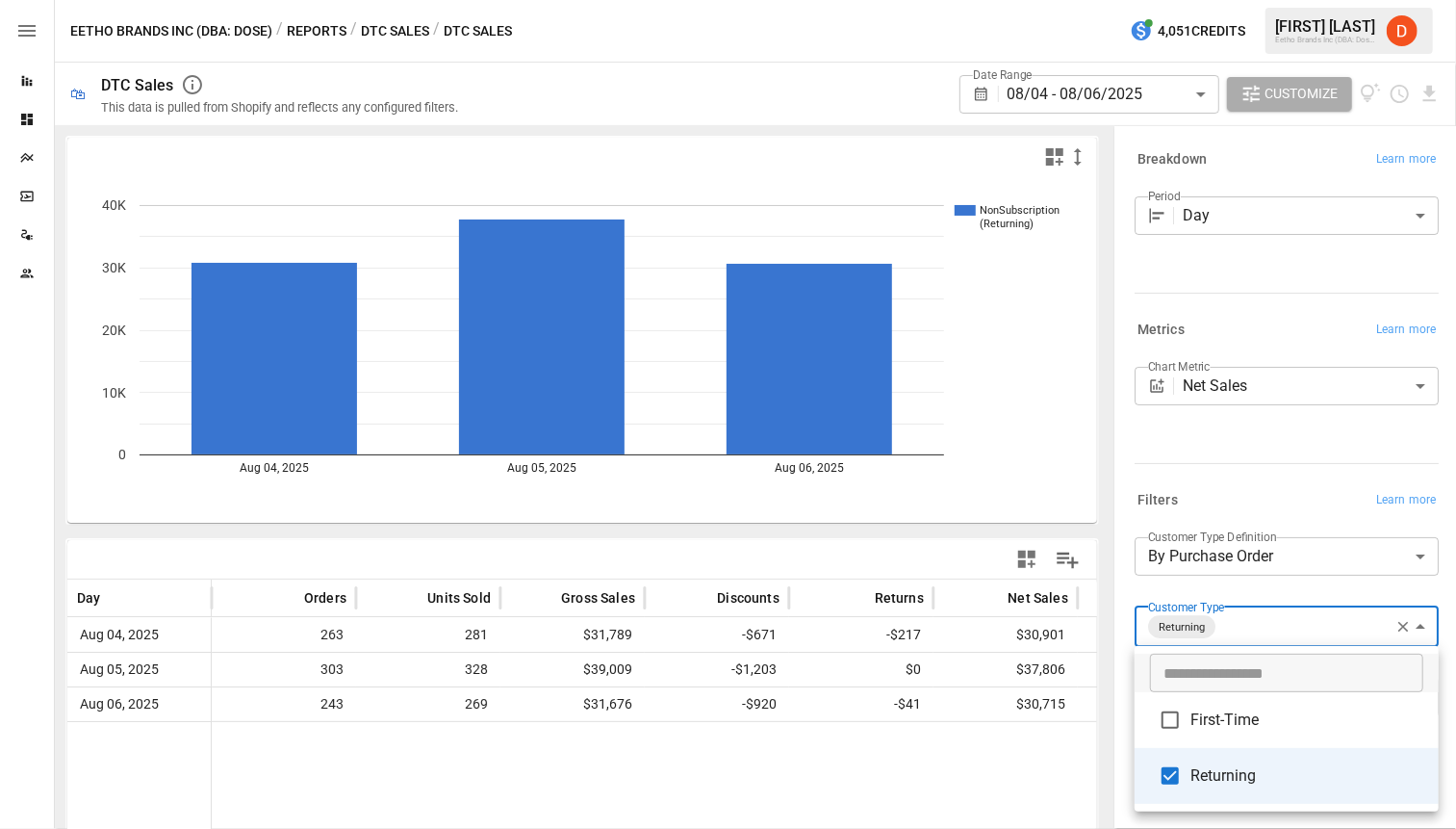 click at bounding box center (728, 414) 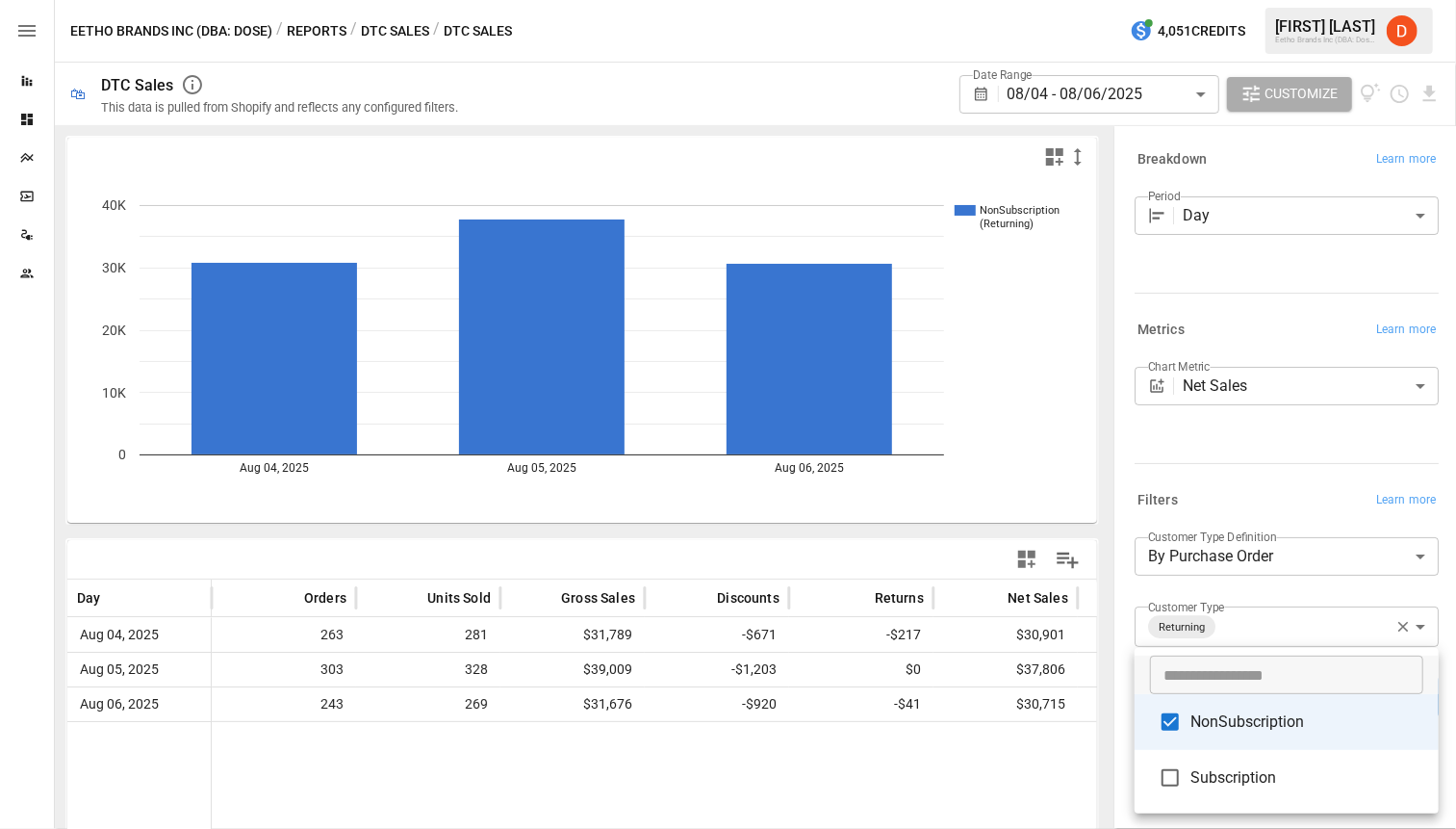 click on "**********" at bounding box center (728, 0) 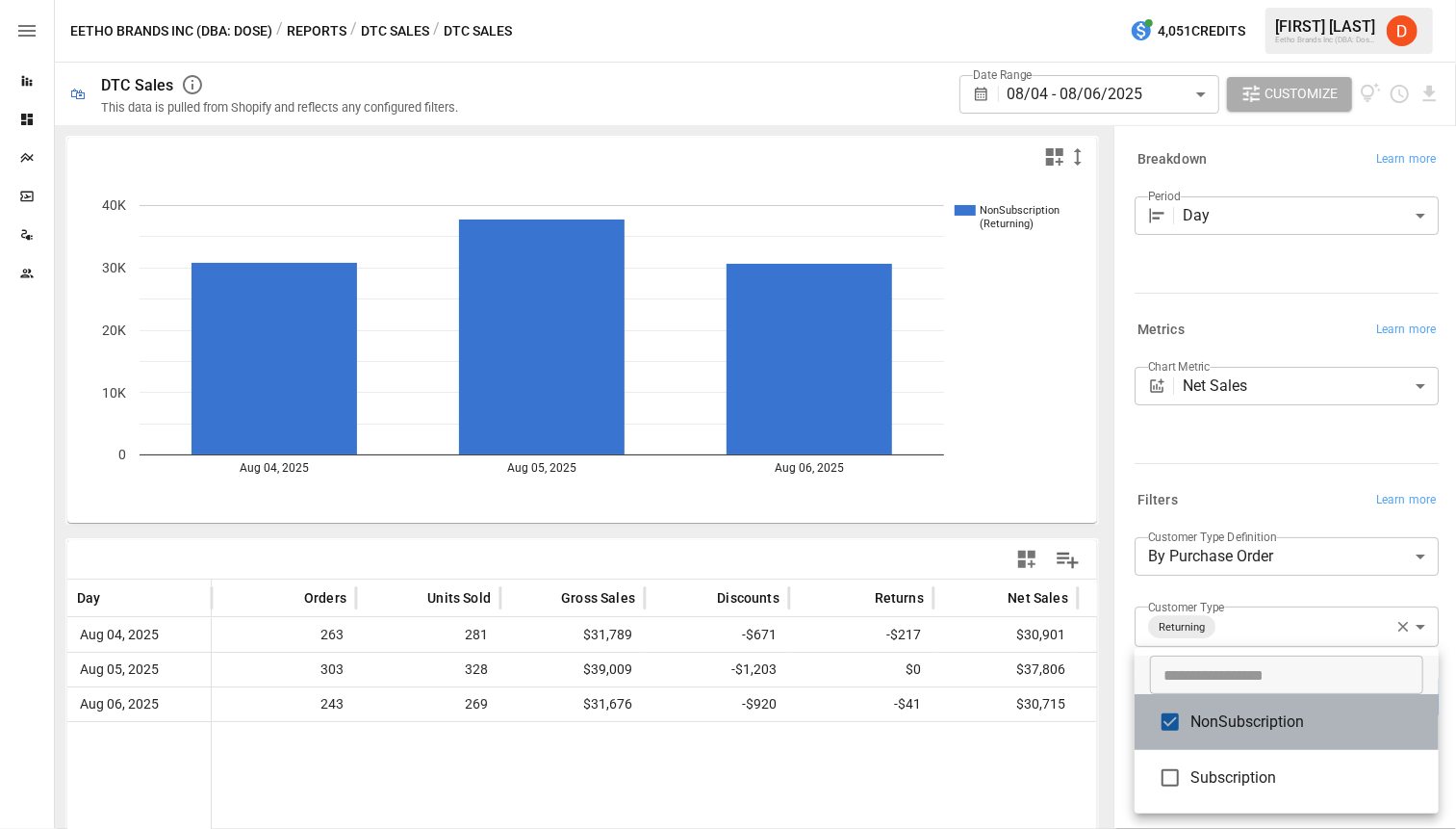 click on "NonSubscription" at bounding box center [1307, 722] 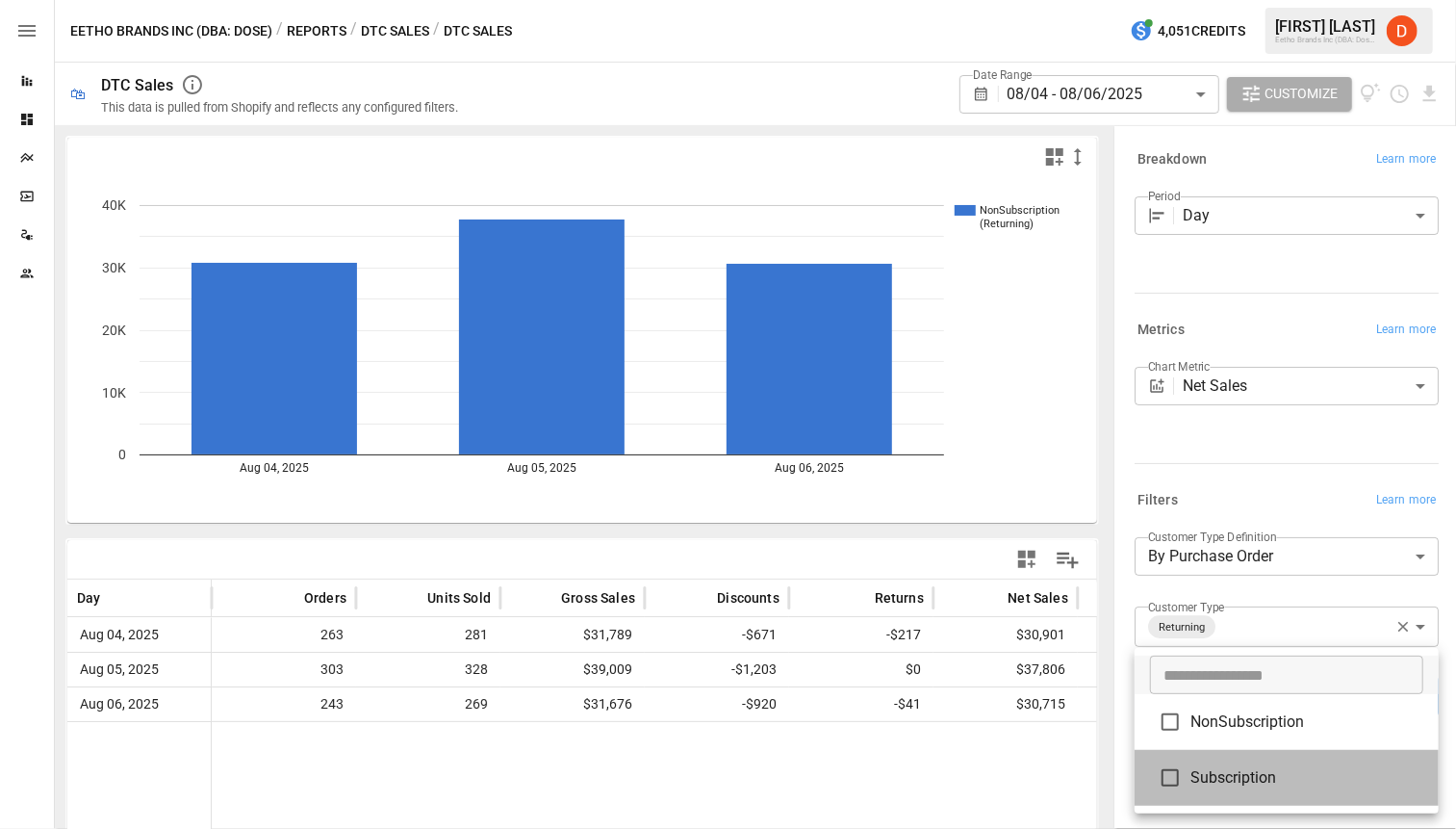 click on "Subscription" at bounding box center (1307, 778) 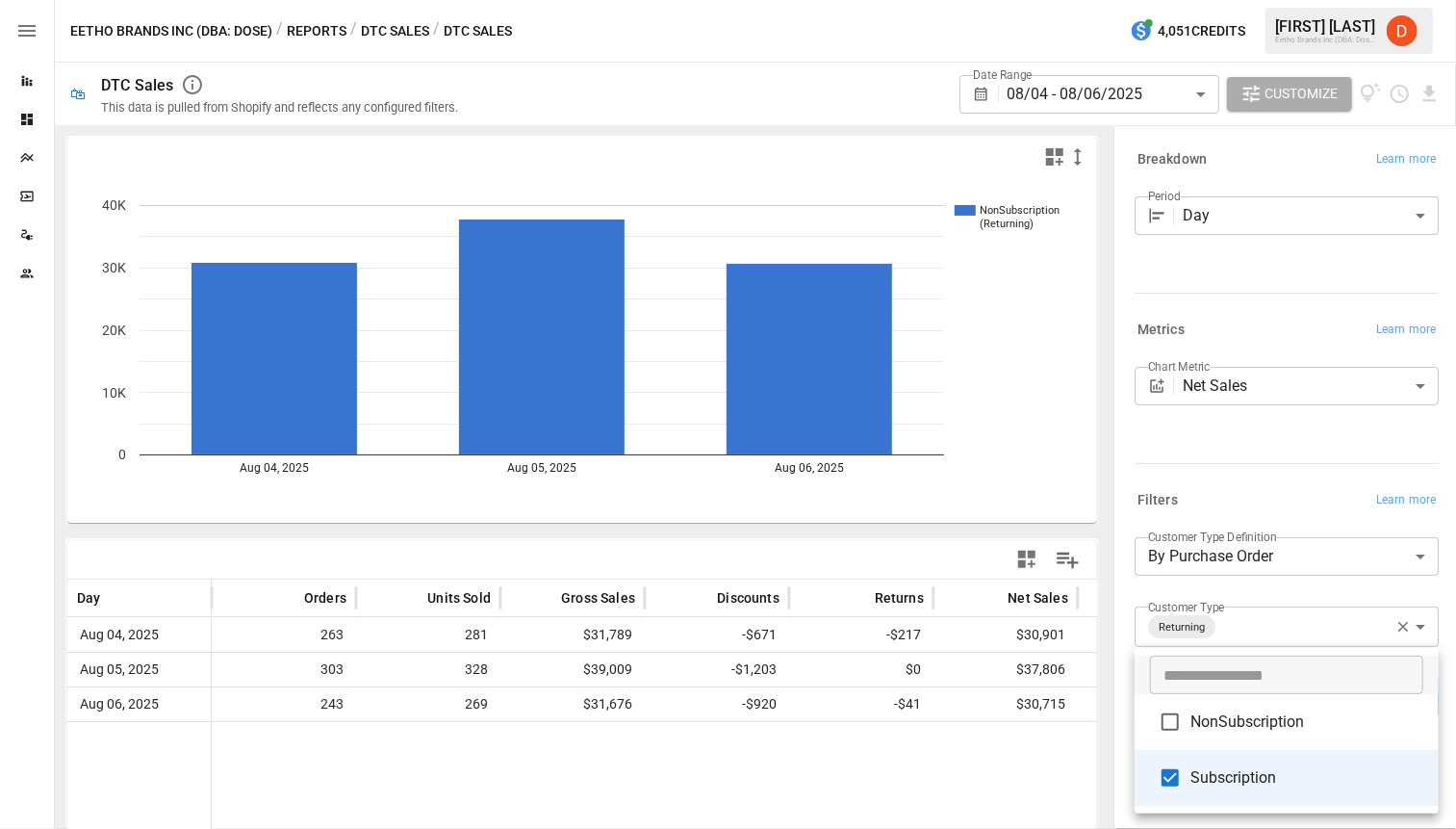 click at bounding box center [728, 414] 